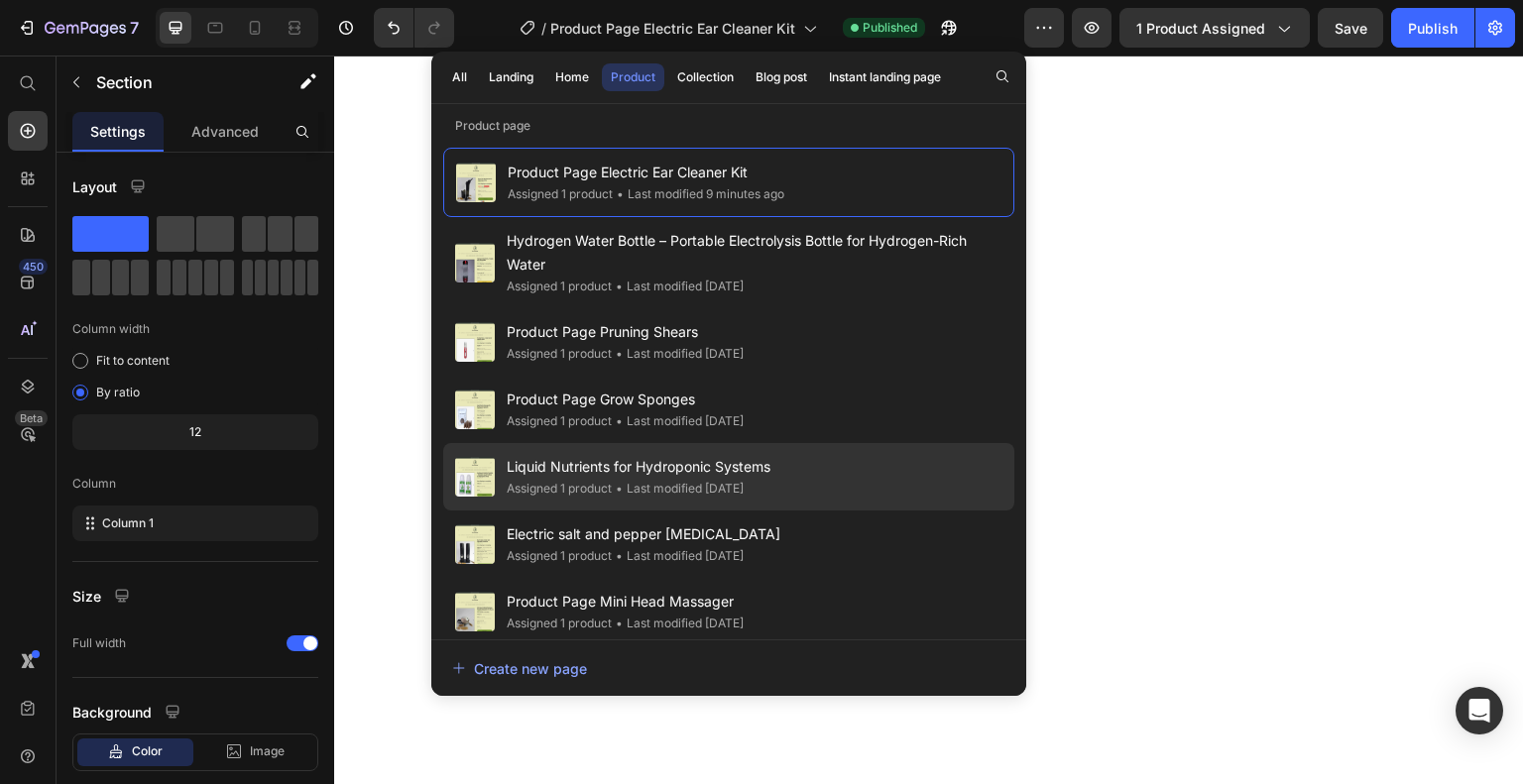 scroll, scrollTop: 0, scrollLeft: 0, axis: both 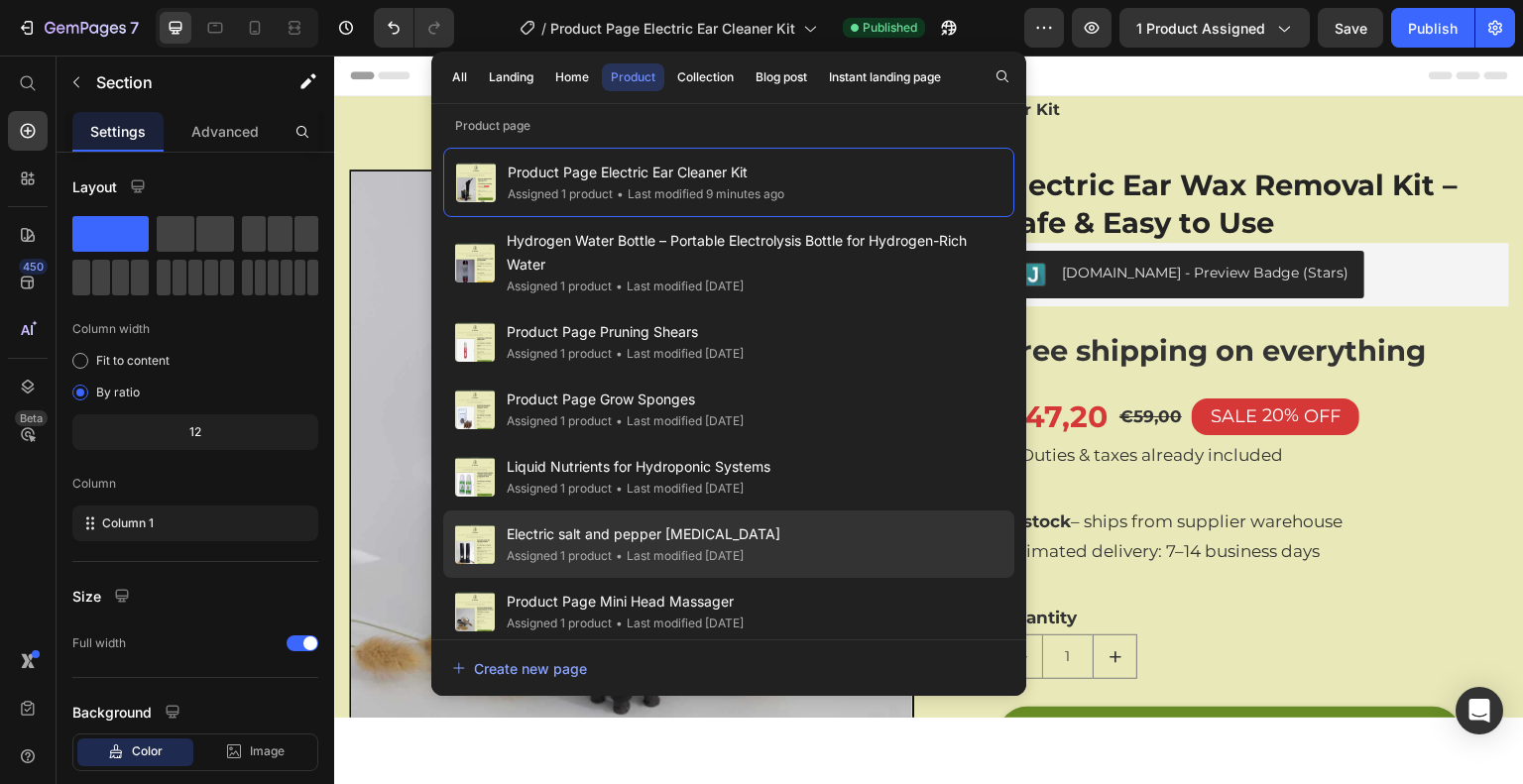 click on "Electric salt and pepper [MEDICAL_DATA] Assigned 1 product • Last modified [DATE]" 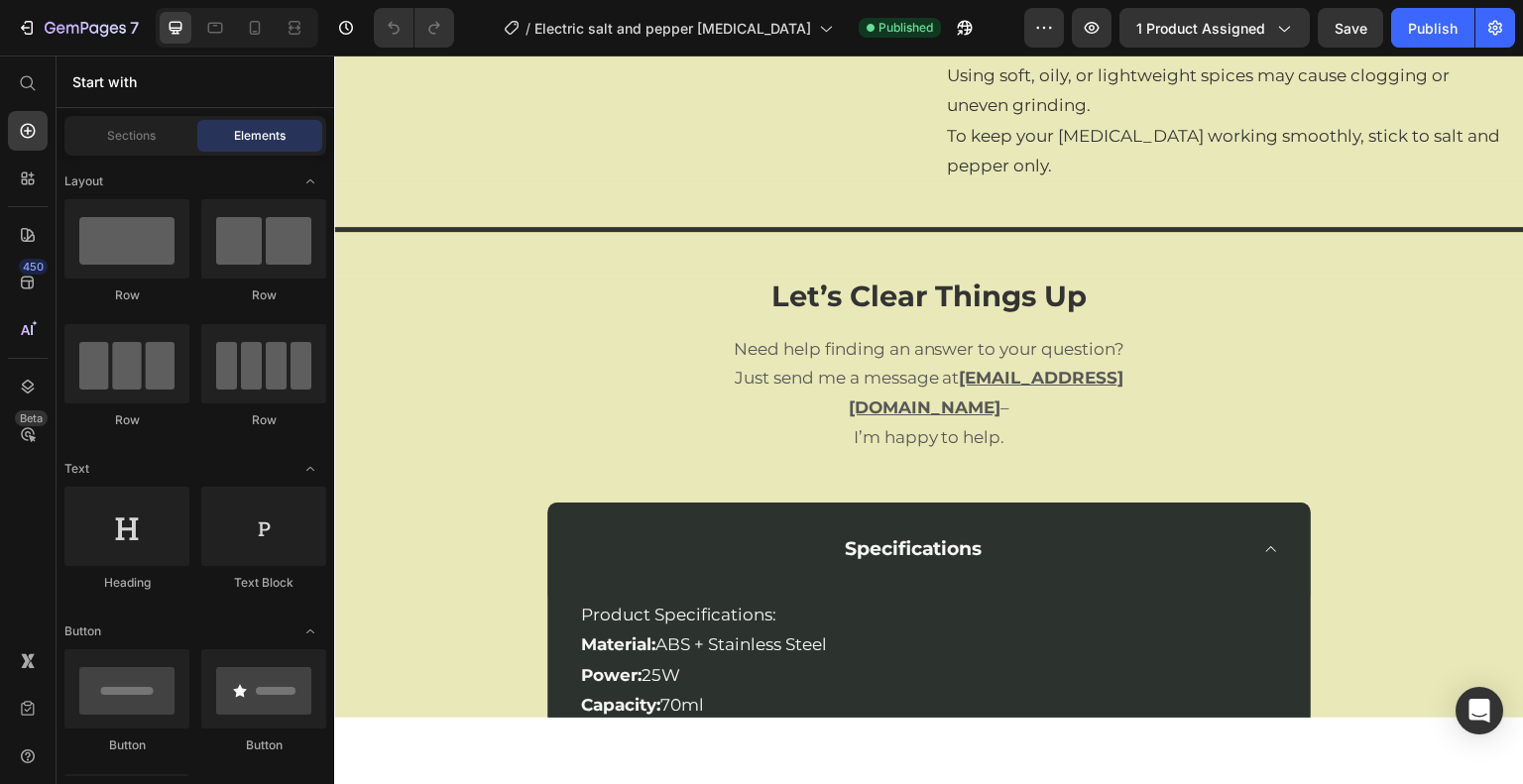scroll, scrollTop: 1550, scrollLeft: 0, axis: vertical 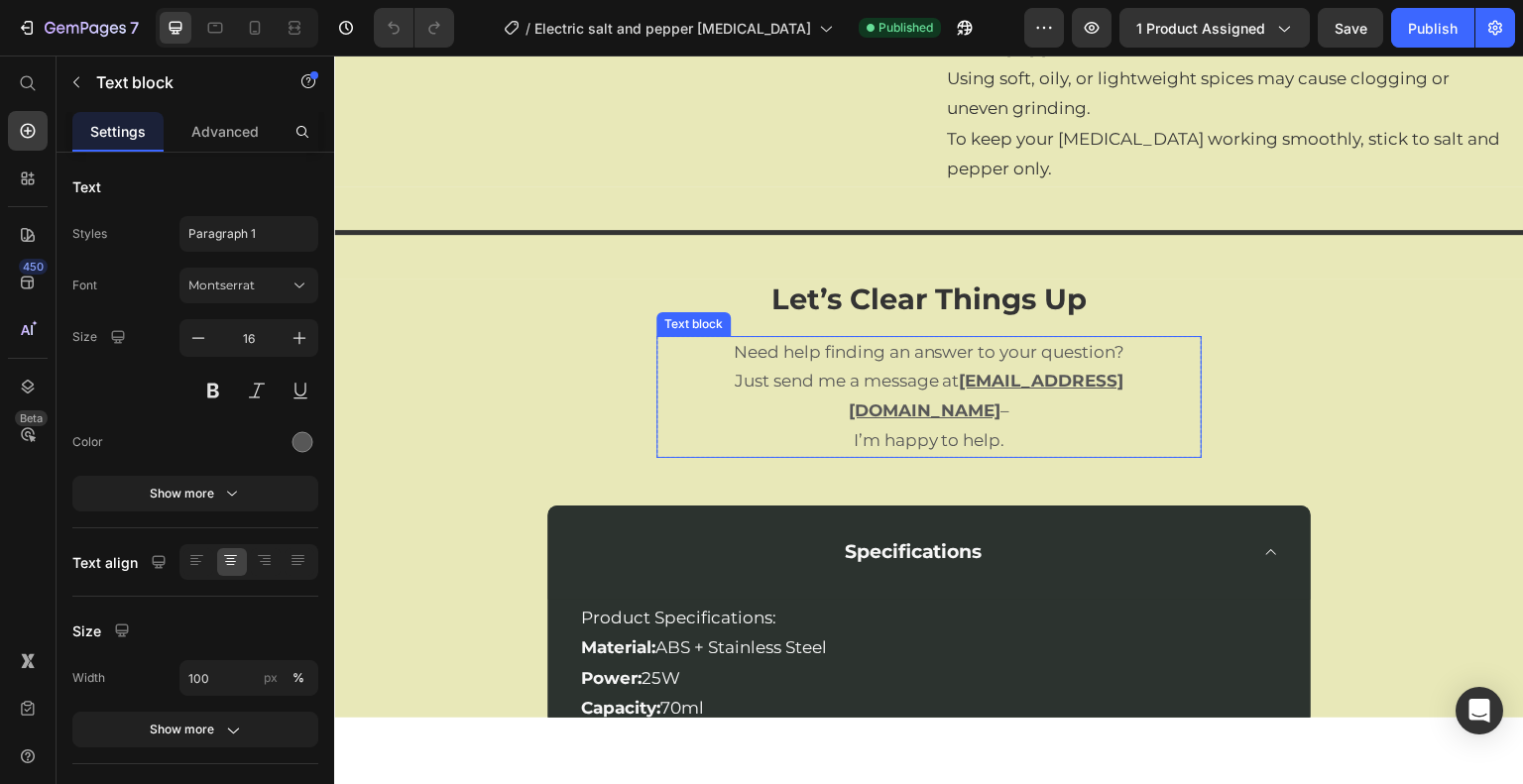 click on "Just send me a message at" at bounding box center (847, 380) 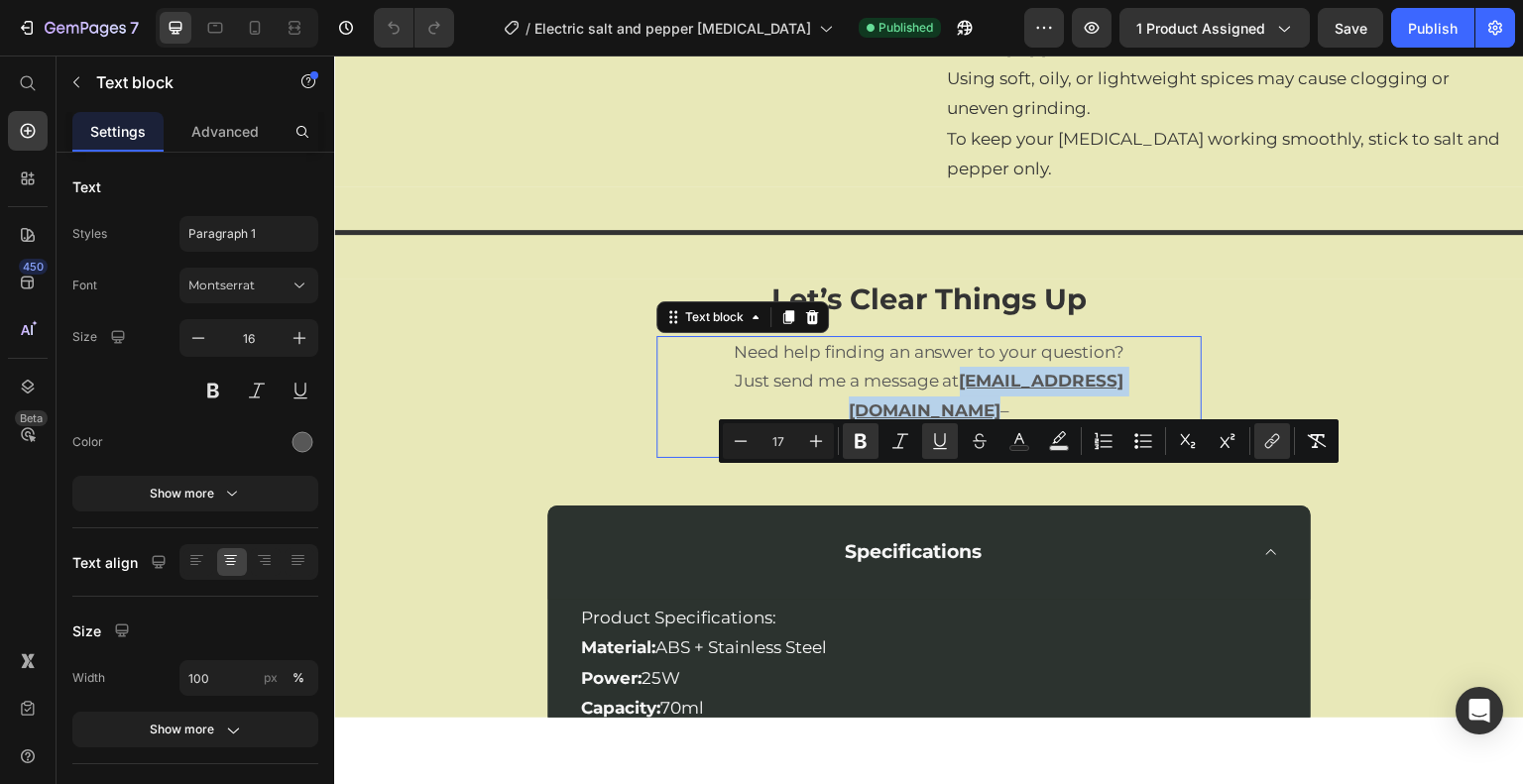 drag, startPoint x: 888, startPoint y: 479, endPoint x: 1171, endPoint y: 481, distance: 283.00707 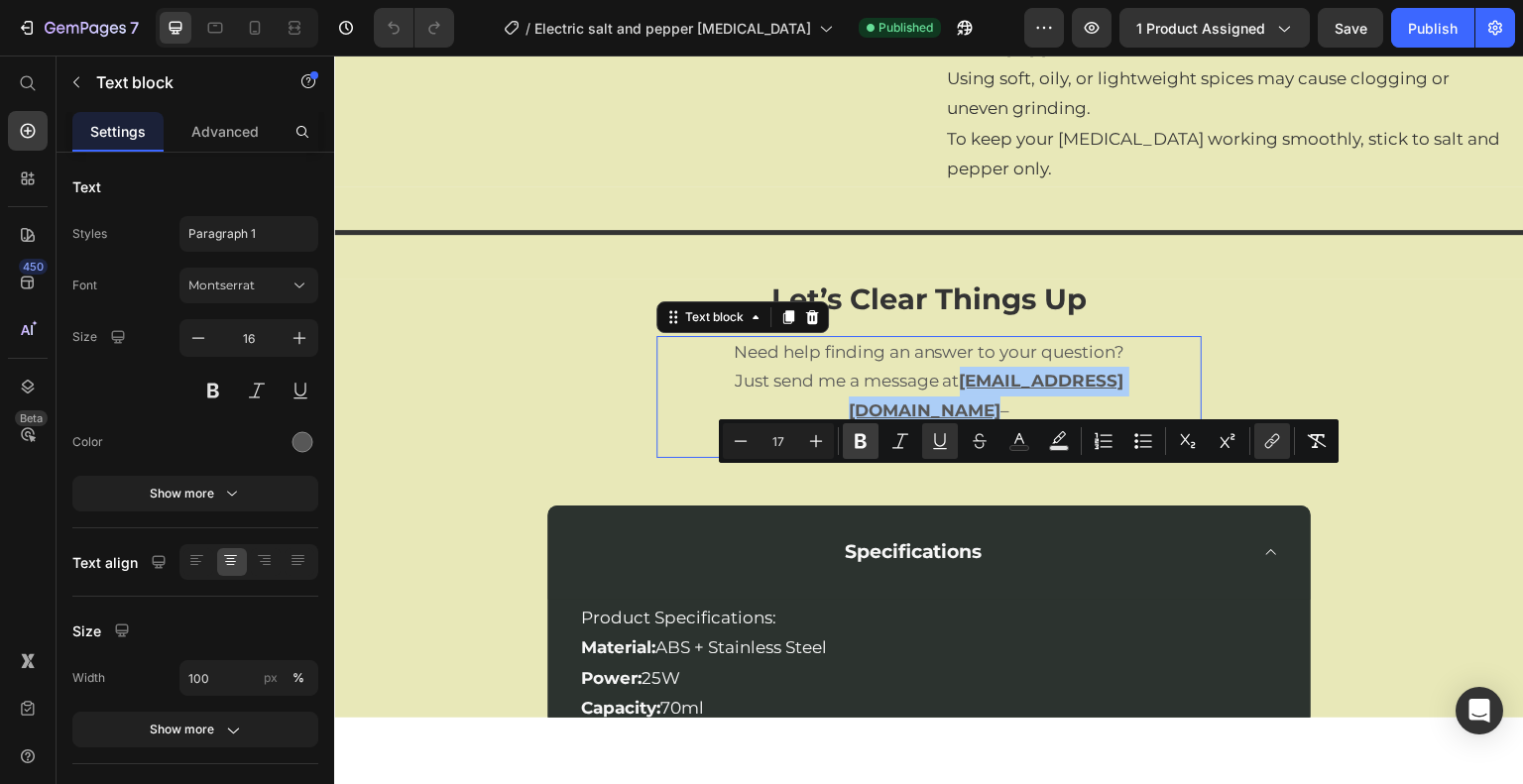 click 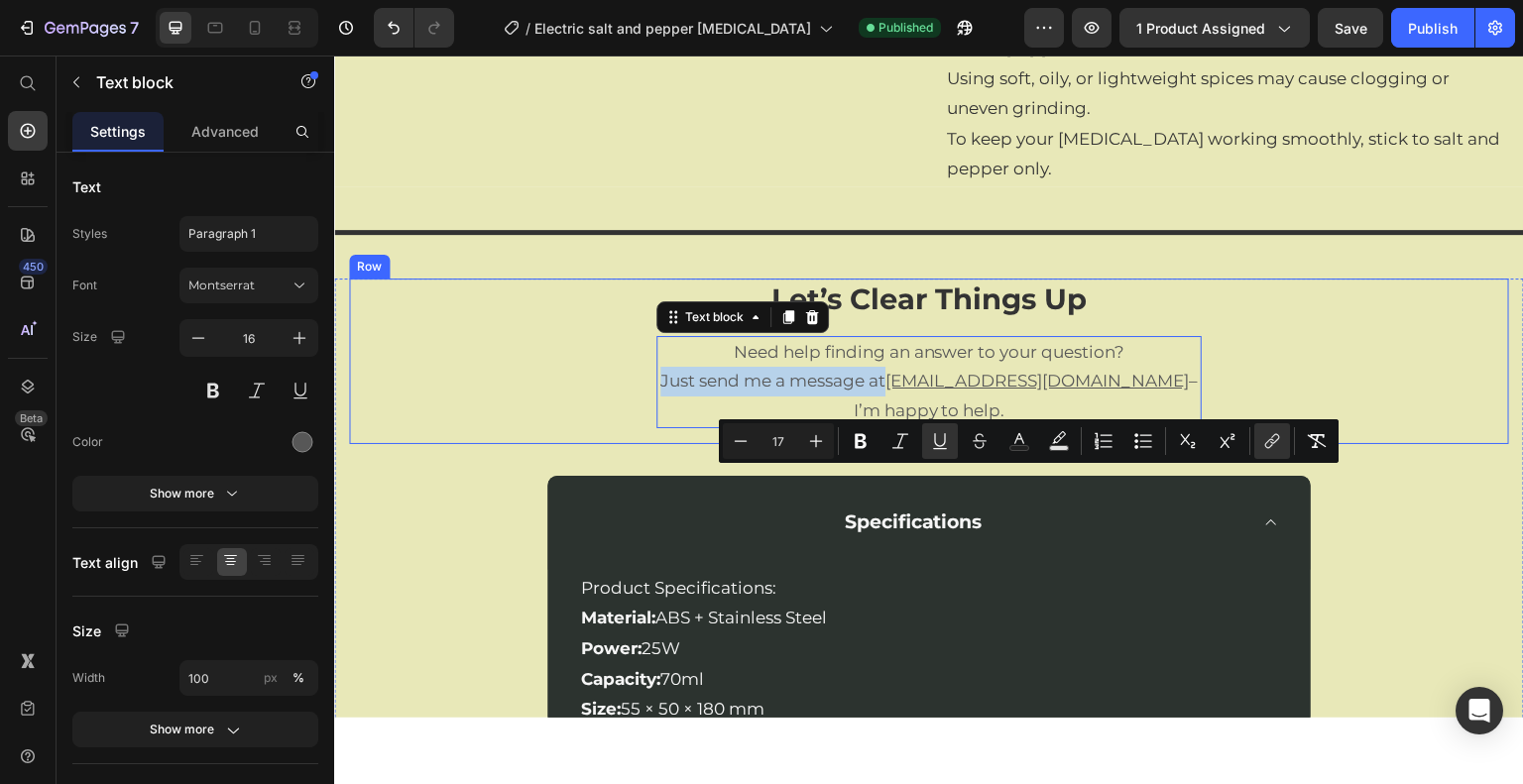 click on "Let’s Clear Things Up Heading Need help finding an answer to your question? Just send me a message at  [EMAIL_ADDRESS][DOMAIN_NAME]  –  I’m happy to help. Text block   0 Row" at bounding box center (929, 360) 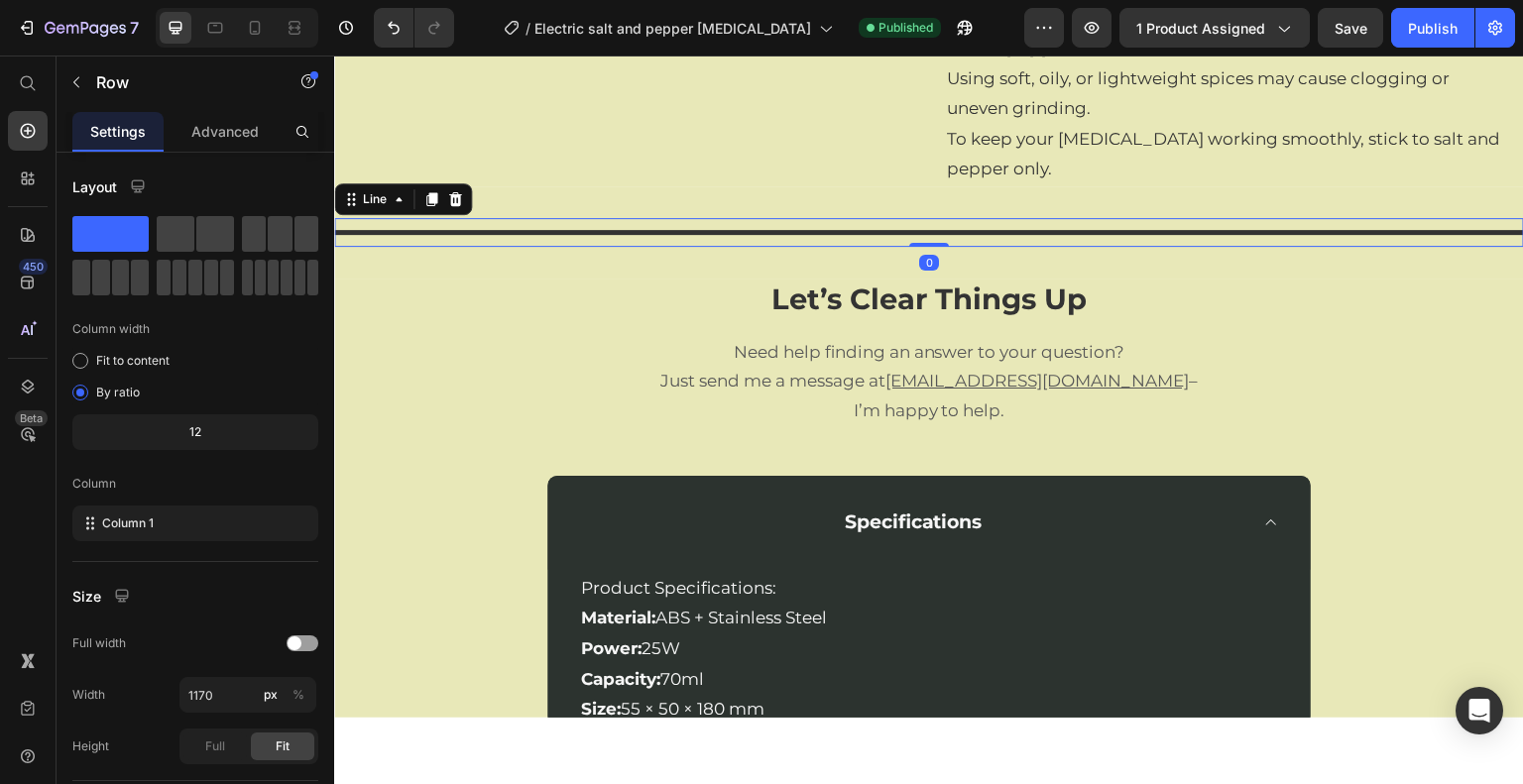 click on "Title Line   0" at bounding box center (929, 231) 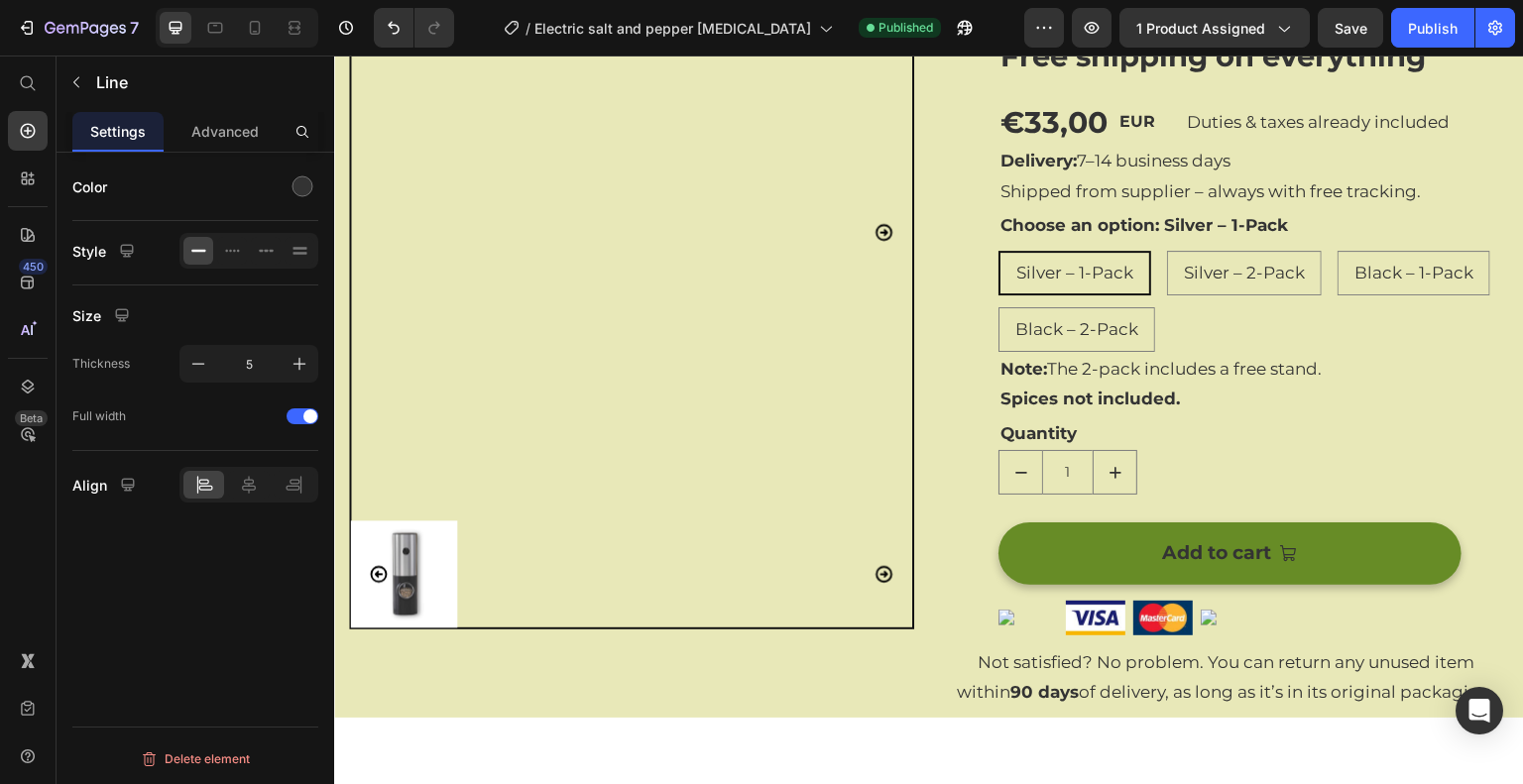 scroll, scrollTop: 293, scrollLeft: 0, axis: vertical 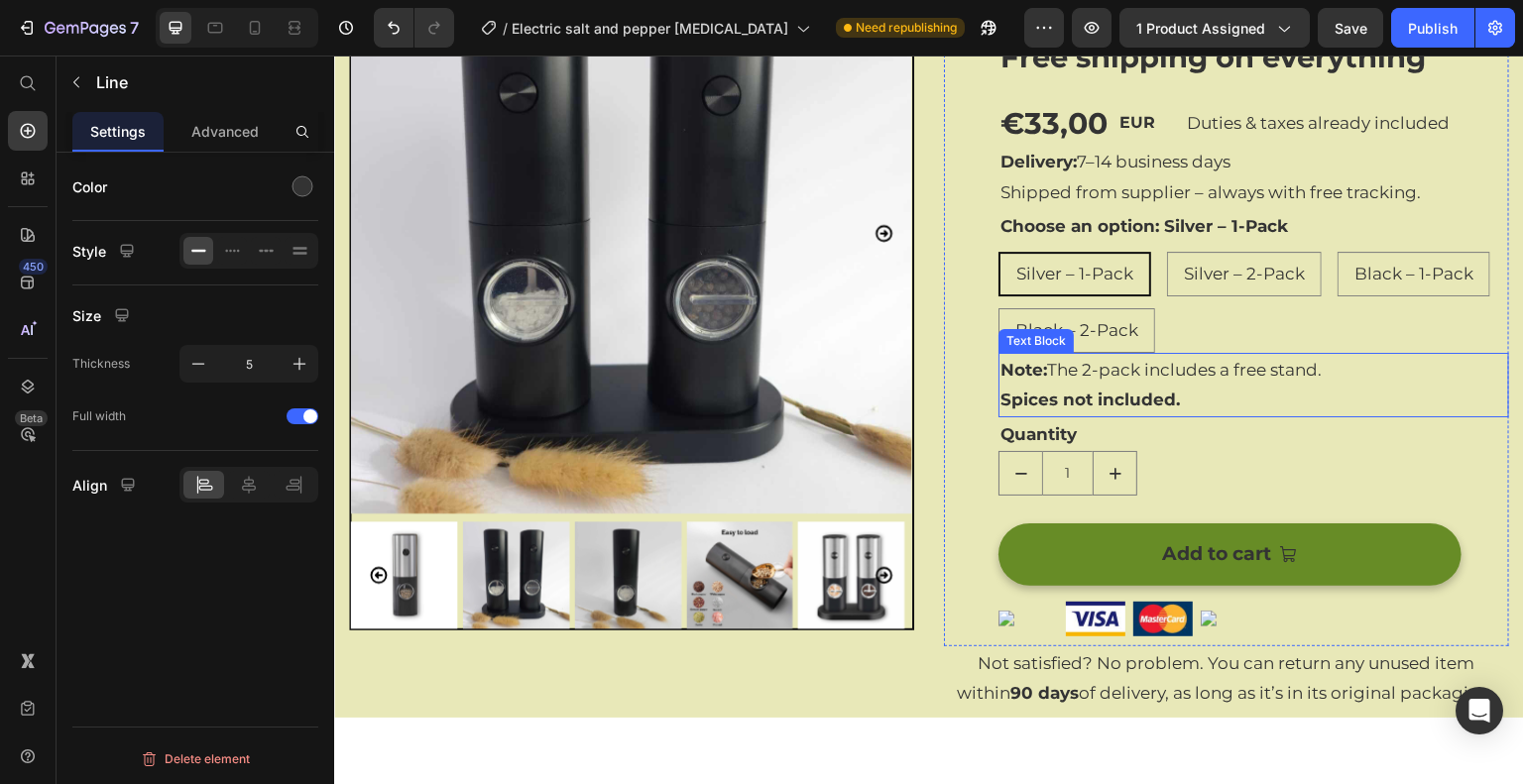 click on "Note:" at bounding box center [1023, 369] 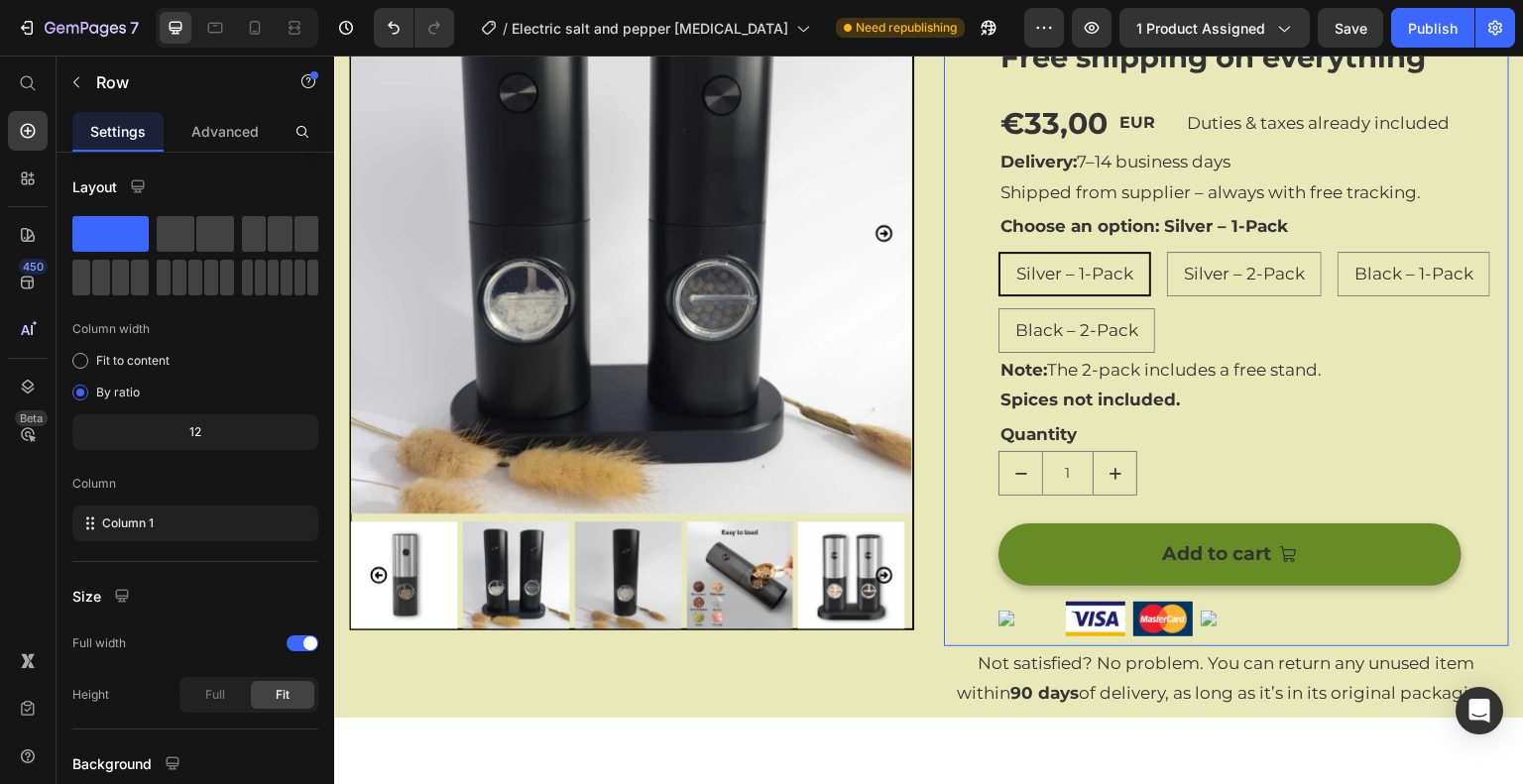 click on "(P) Images & Gallery Electric Spice [MEDICAL_DATA] with Adjustable Coarseness (P) Title [DOMAIN_NAME] - Preview Badge (Stars) [DOMAIN_NAME] Free shipping on everything Text Block Row €33,00 (P) Price EUR Text Block Duties & taxes already included Text Block Row Delivery:  7–14 business days Shipped from supplier – always with free tracking. Text Block Choose an option: Silver – 1-Pack Silver – 1-Pack Silver – 1-Pack Silver – 1-Pack Silver – 2-Pack Silver – 2-Pack Silver – 2-Pack Black – 1-Pack Black – 1-Pack Black – 1-Pack Black – 2-Pack Black – 2-Pack Black – 2-Pack Product Variants & Swatches Note:  The 2-pack includes a free stand. Spices not included. Text Block Quantity Text Block 1 Product Quantity Row Text Block
Add to cart (P) Cart Button Image Image Image Image Row Row   0" at bounding box center [1227, 258] 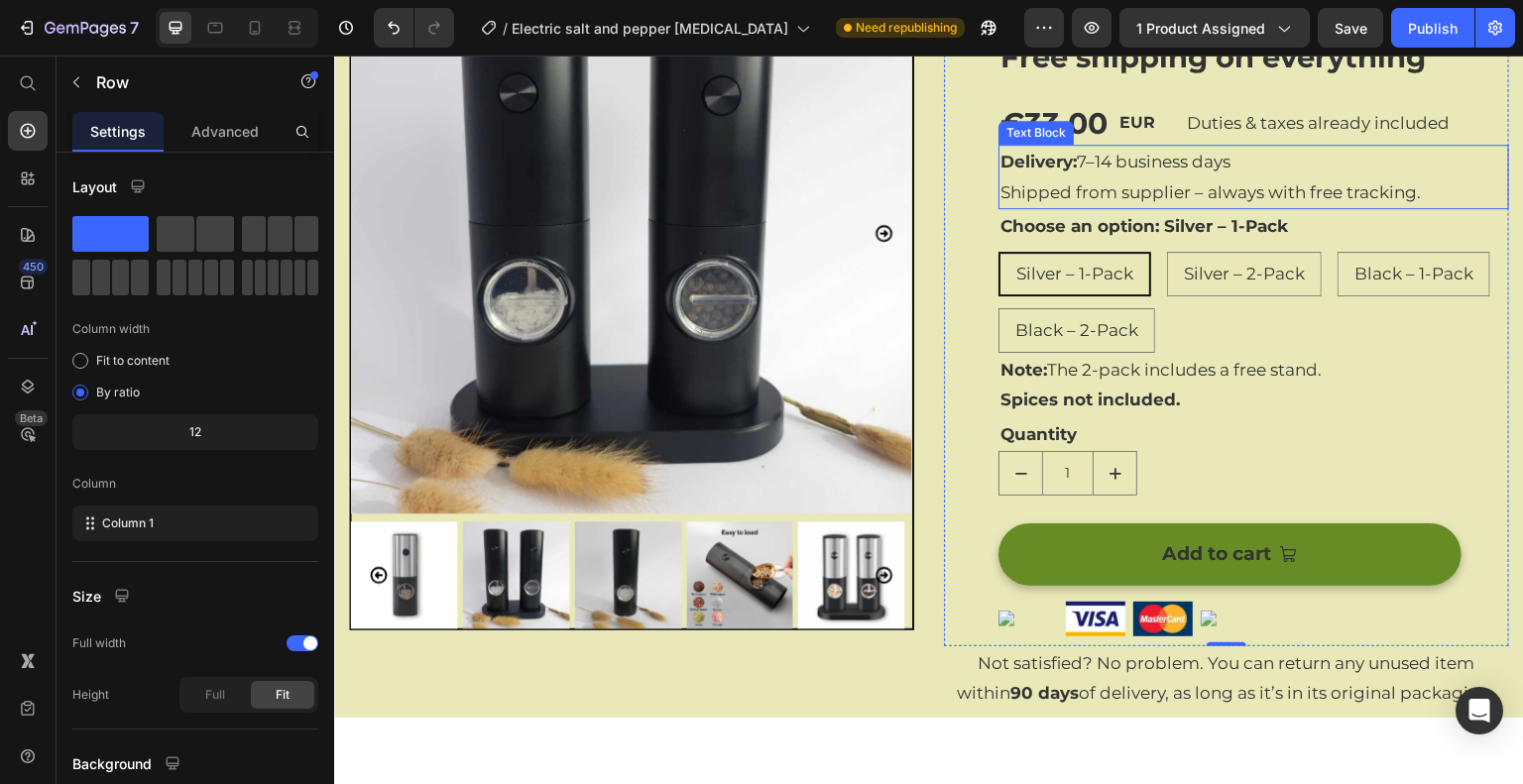 click on "Delivery:" at bounding box center [1038, 161] 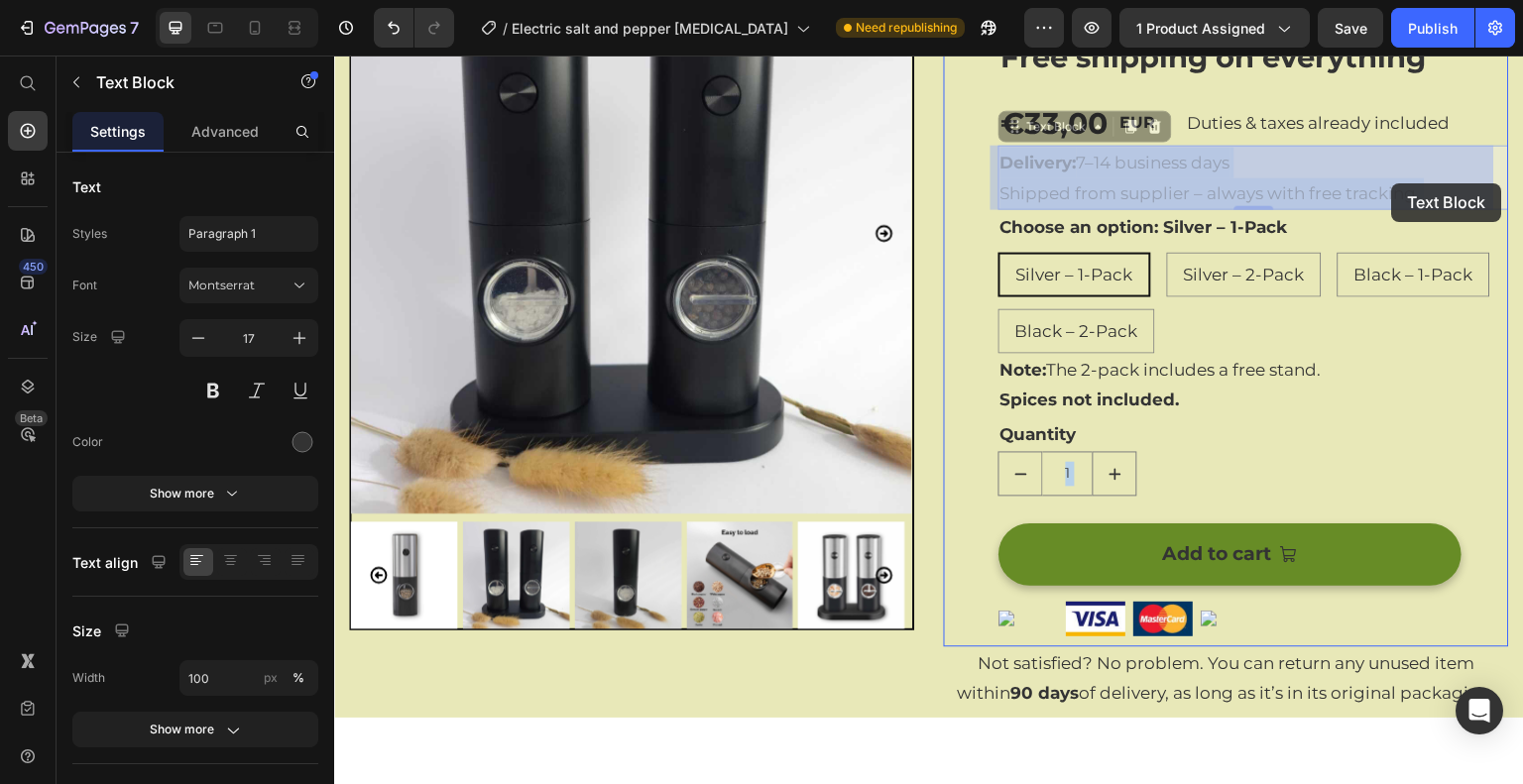 drag, startPoint x: 996, startPoint y: 157, endPoint x: 1396, endPoint y: 180, distance: 400.6607 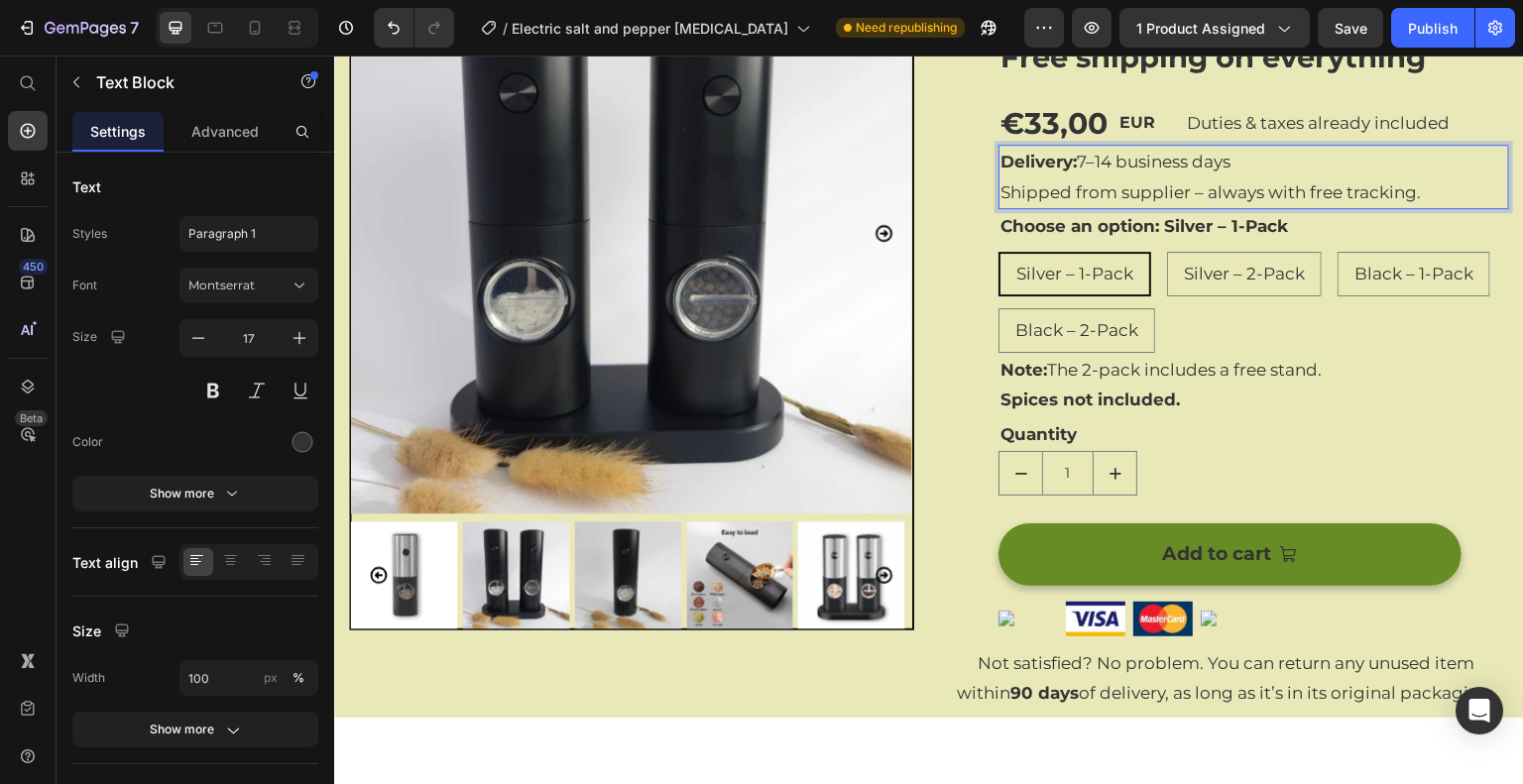 click on "Delivery:" at bounding box center (1038, 161) 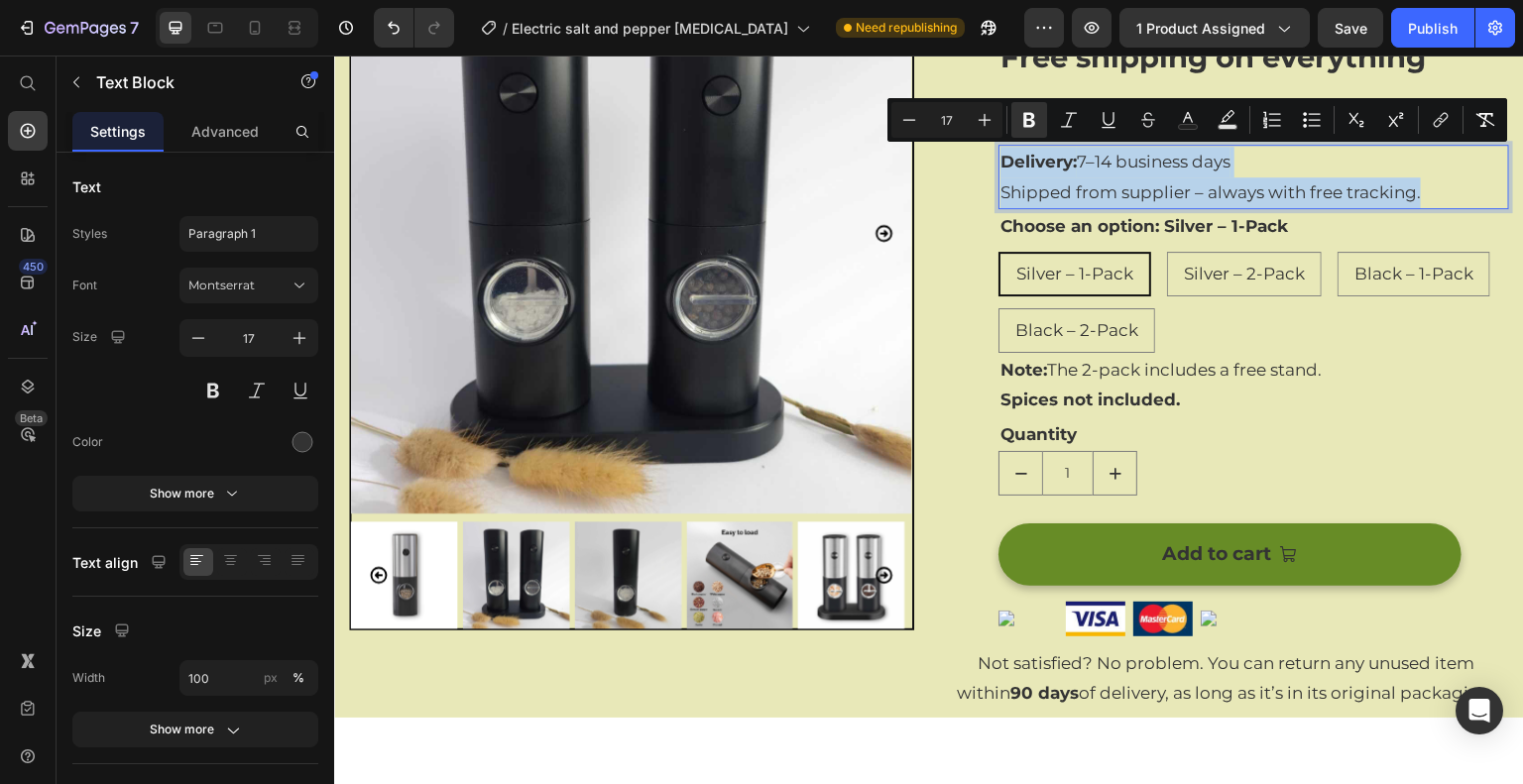 drag, startPoint x: 996, startPoint y: 160, endPoint x: 1420, endPoint y: 188, distance: 424.92352 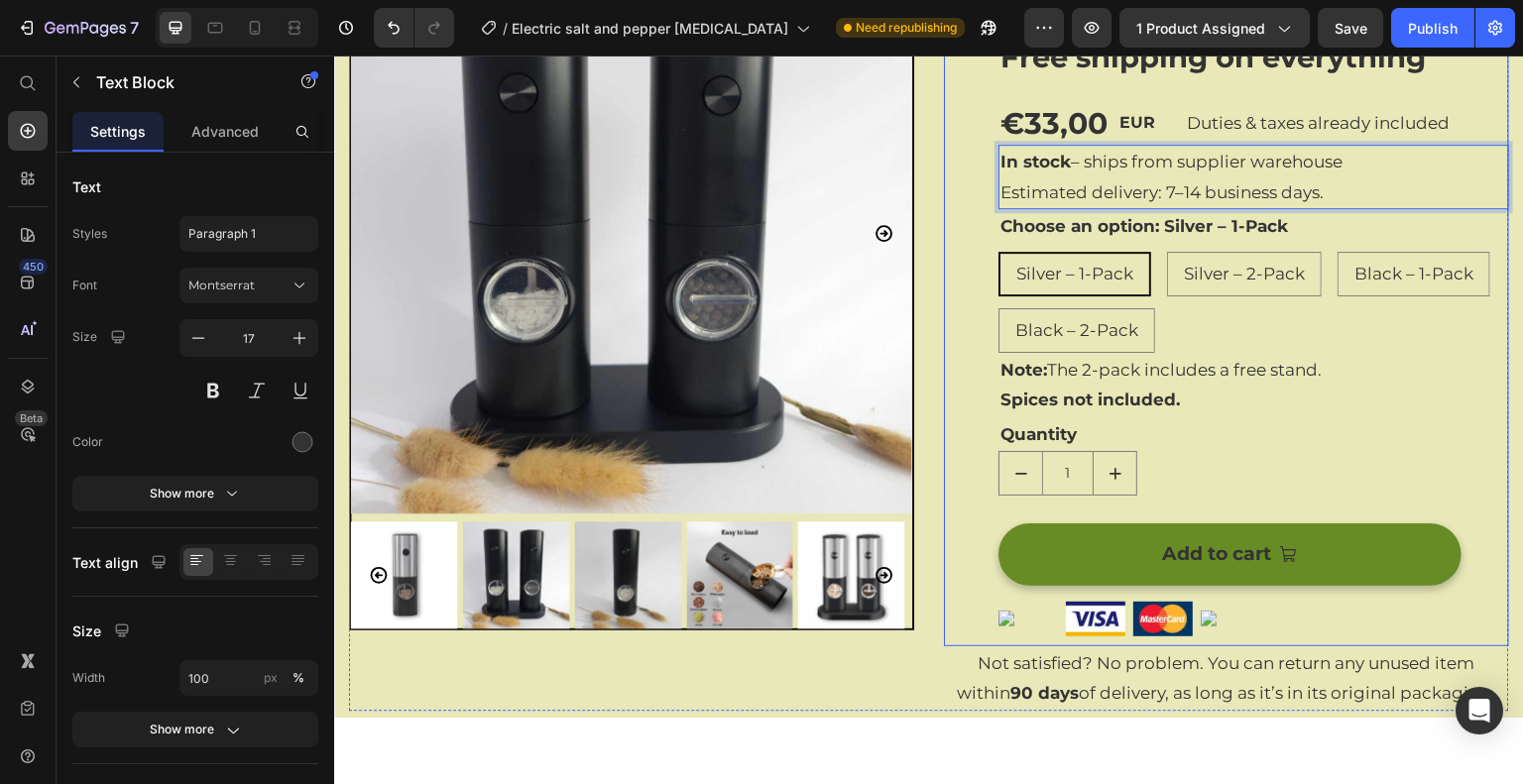 click on "(P) Images & Gallery Electric Spice [MEDICAL_DATA] with Adjustable Coarseness (P) Title [DOMAIN_NAME] - Preview Badge (Stars) [DOMAIN_NAME] Free shipping on everything Text Block Row €33,00 (P) Price EUR Text Block Duties & taxes already included Text Block Row In stock  – ships from supplier warehouse Estimated delivery: 7–14 business days. Text Block   0 Choose an option: Silver – 1-Pack Silver – 1-Pack Silver – 1-Pack Silver – 1-Pack Silver – 2-Pack Silver – 2-Pack Silver – 2-Pack Black – 1-Pack Black – 1-Pack Black – 1-Pack Black – 2-Pack Black – 2-Pack Black – 2-Pack Product Variants & Swatches Note:  The 2-pack includes a free stand. Spices not included. Text Block Quantity Text Block 1 Product Quantity Row Text Block
Add to cart (P) Cart Button Image Image Image Image Row Row" at bounding box center (1227, 258) 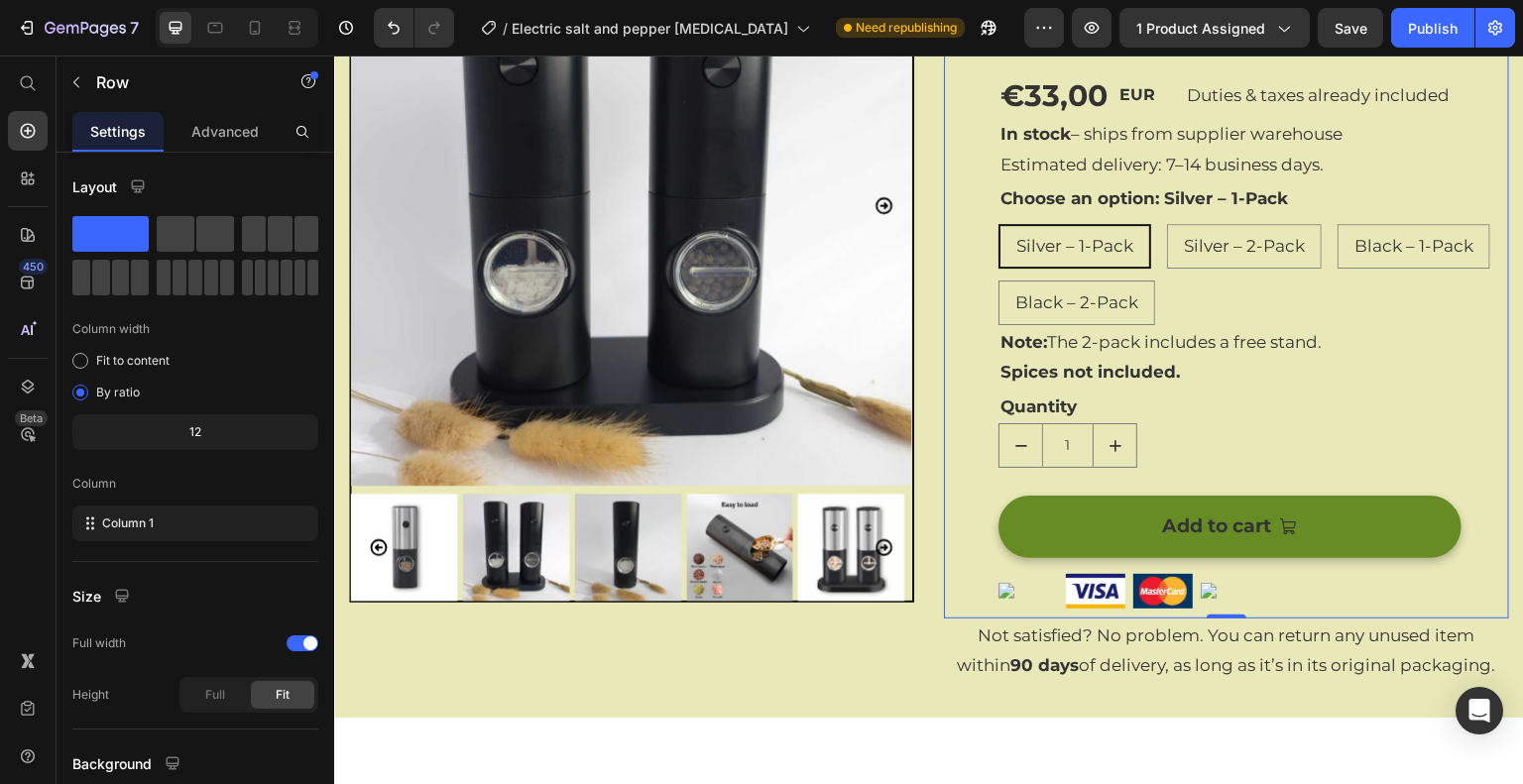 scroll, scrollTop: 332, scrollLeft: 0, axis: vertical 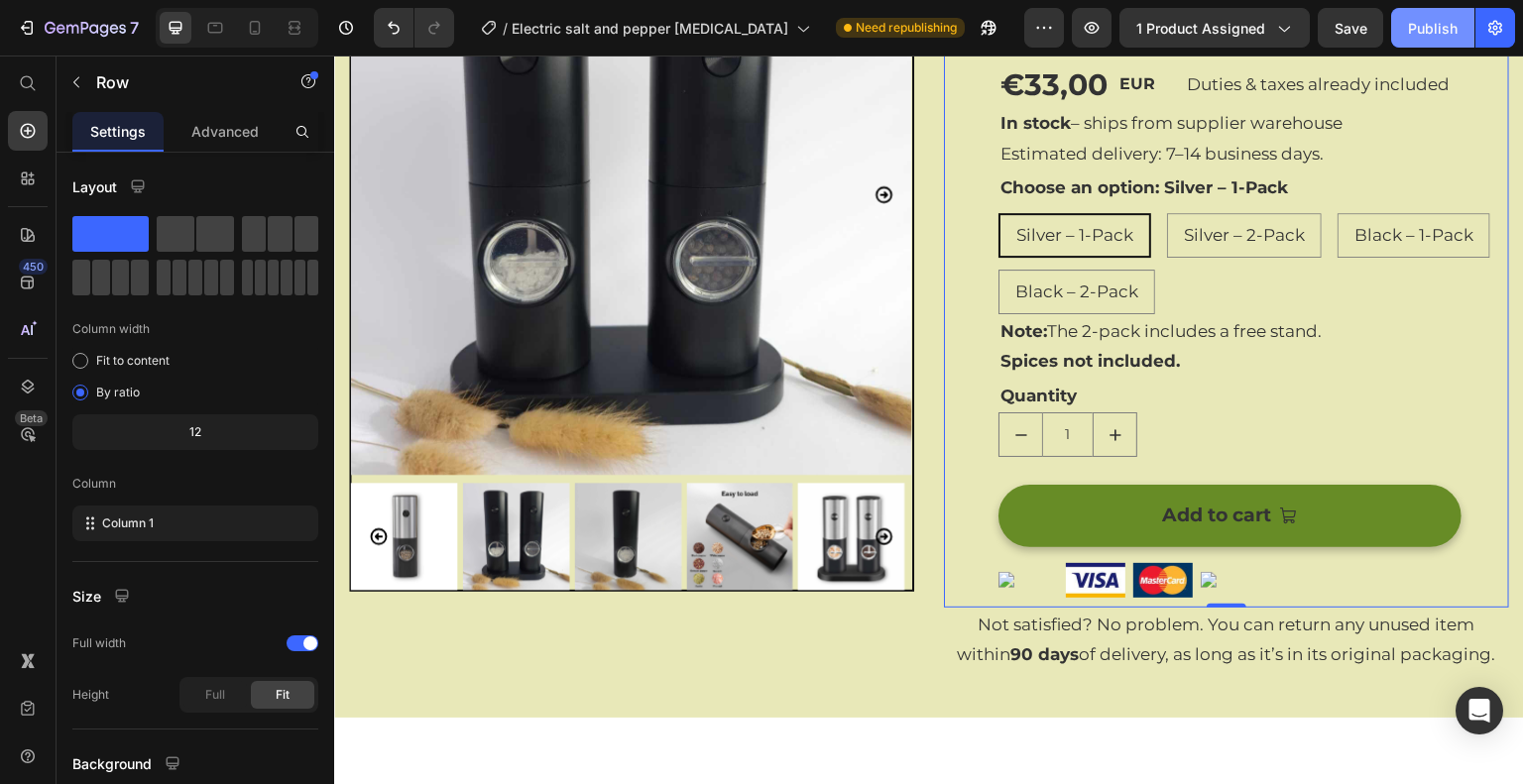 click on "Publish" at bounding box center (1433, 28) 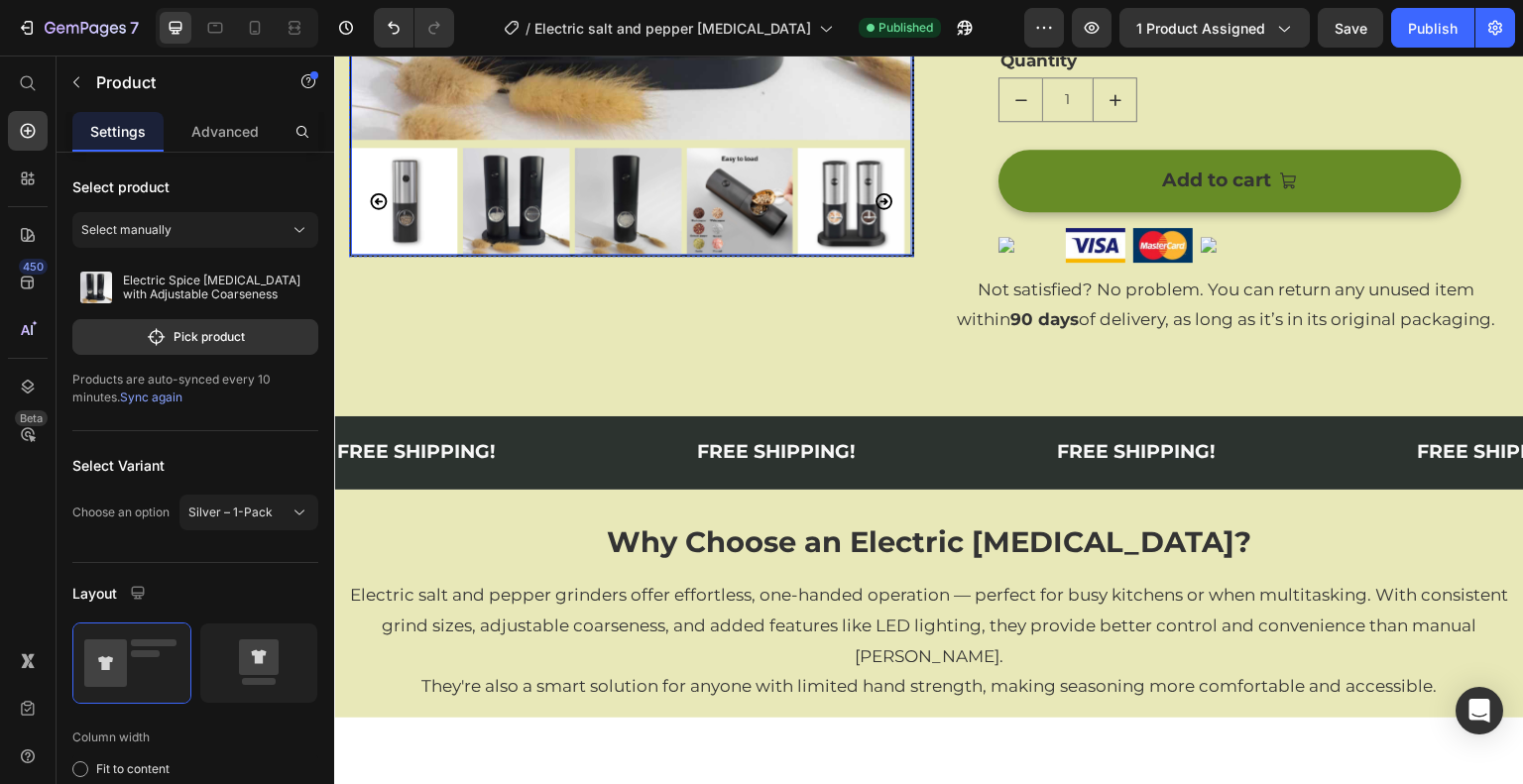 scroll, scrollTop: 713, scrollLeft: 0, axis: vertical 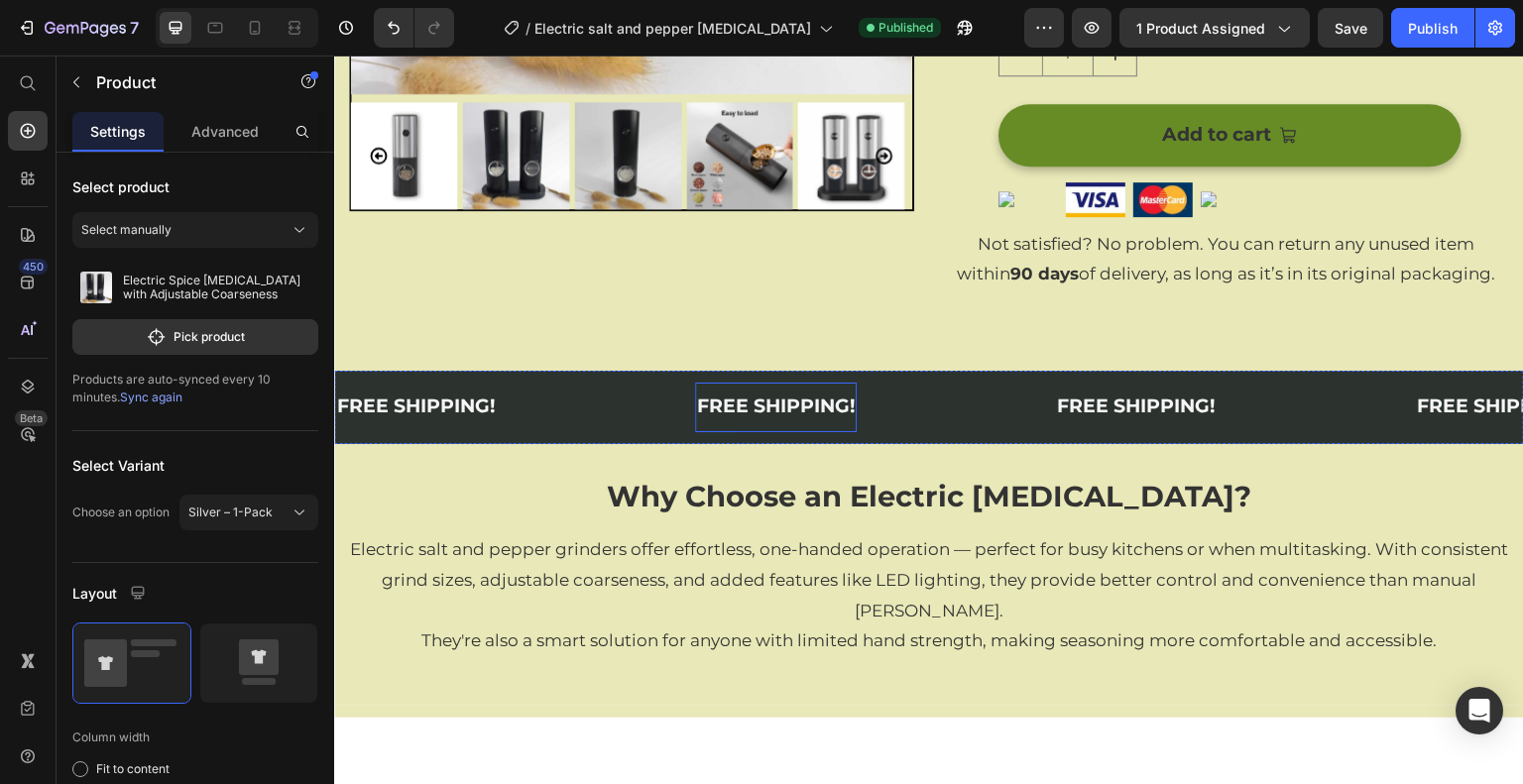 click on "FREE SHIPPING!" at bounding box center (775, 406) 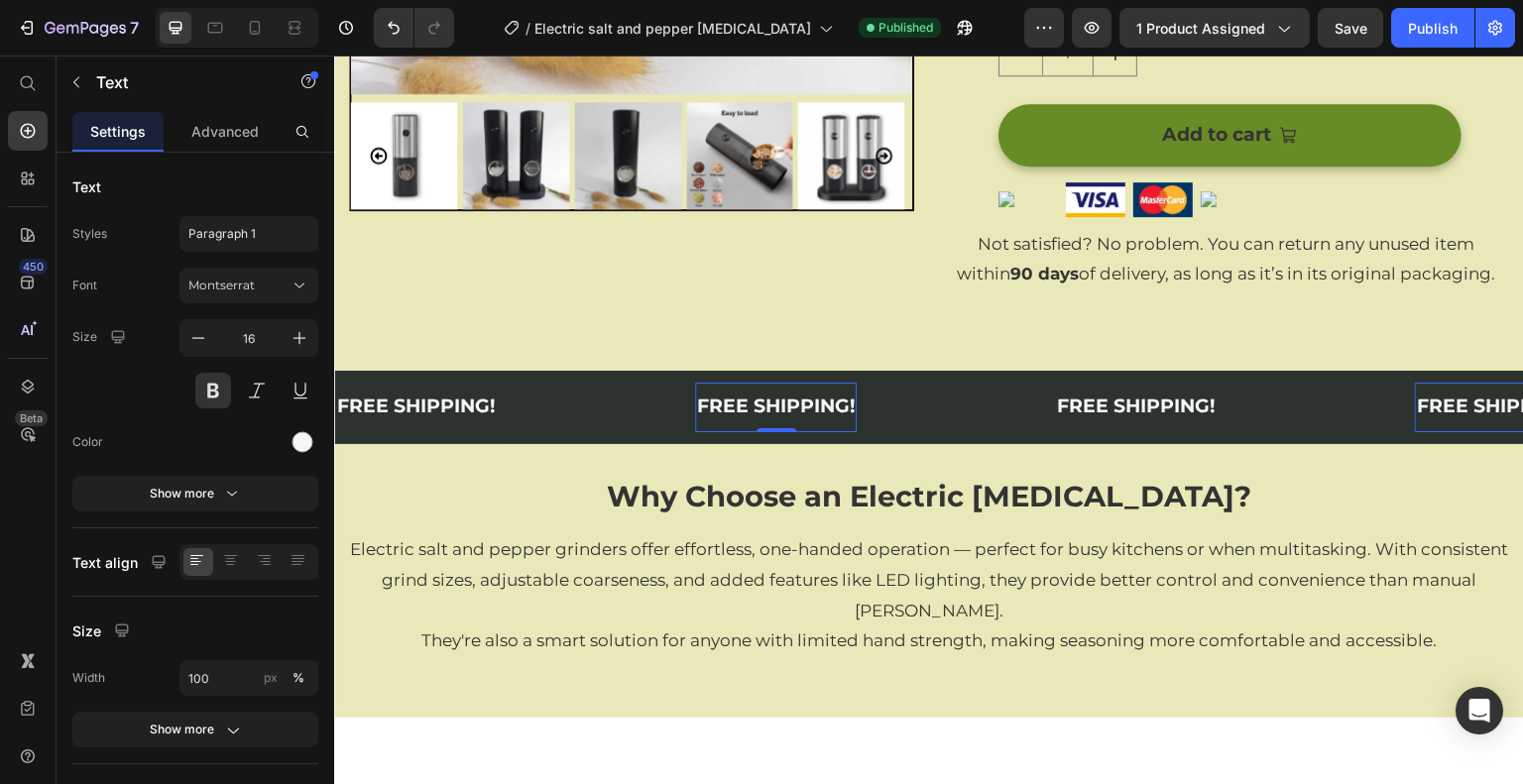 click on "FREE SHIPPING!" at bounding box center (775, 406) 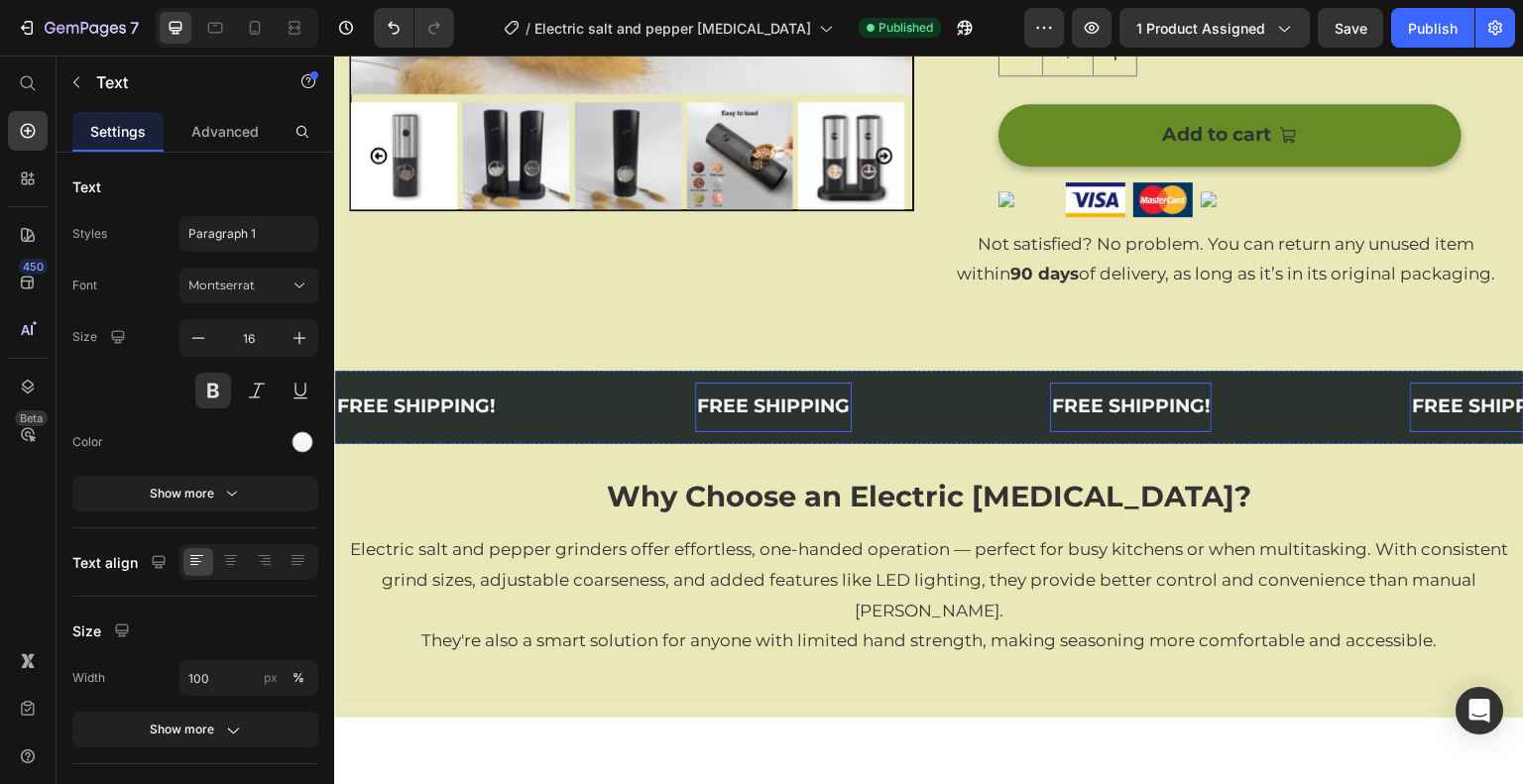 click on "FREE SHIPPING!" at bounding box center [1130, 406] 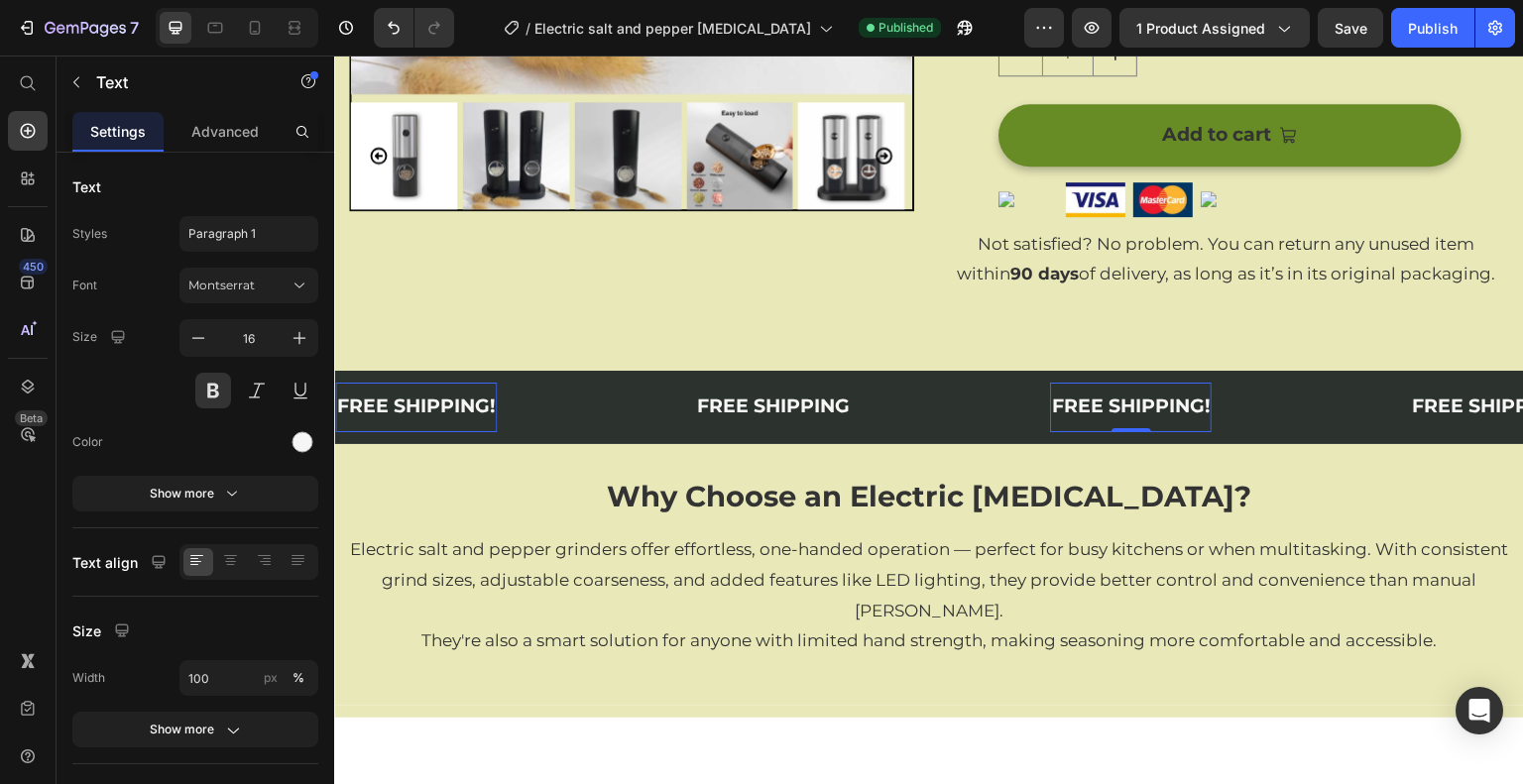 click on "FREE SHIPPING!" at bounding box center [1130, 406] 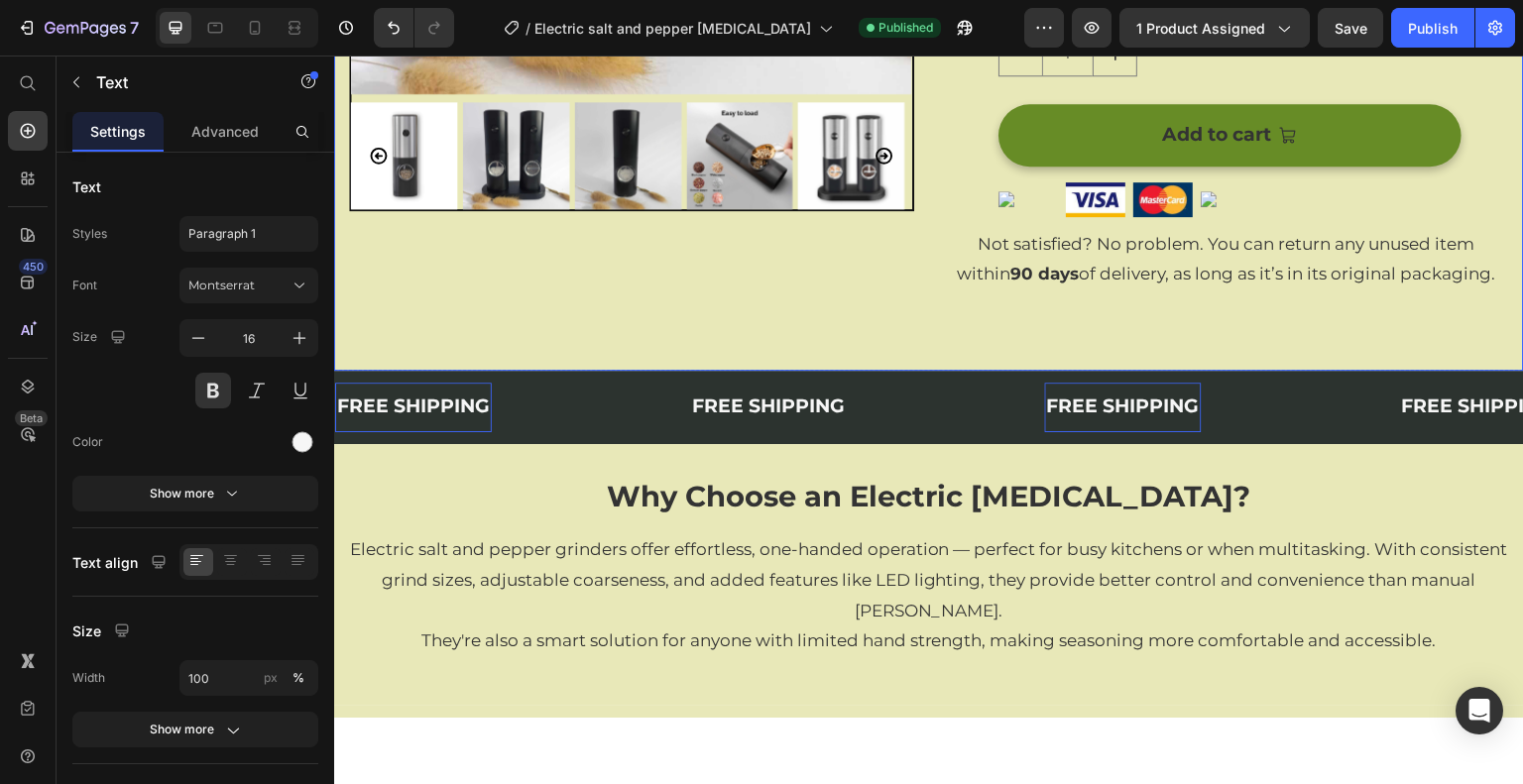 click on "Product Images Row (P) Images & Gallery Electric Spice [MEDICAL_DATA] with Adjustable Coarseness (P) Title [DOMAIN_NAME] - Preview Badge (Stars) [DOMAIN_NAME] Free shipping on everything Text Block Row €33,00 (P) Price EUR Text Block Duties & taxes already included Text Block Row In stock  – ships from supplier warehouse Estimated delivery: 7–14 business days. Text Block Choose an option: Silver – 1-Pack Silver – 1-Pack Silver – 1-Pack Silver – 1-Pack Silver – 2-Pack Silver – 2-Pack Silver – 2-Pack Black – 1-Pack Black – 1-Pack Black – 1-Pack Black – 2-Pack Black – 2-Pack Black – 2-Pack Product Variants & Swatches Note:  The 2-pack includes a free stand. Spices not included. Text Block Quantity Text Block 1 Product Quantity Row Text Block
Add to cart (P) Cart Button Image Image Image Image Row Row Not satisfied? No problem. You can return any unused item [DATE] Text Block Product Row Row" at bounding box center [929, -110] 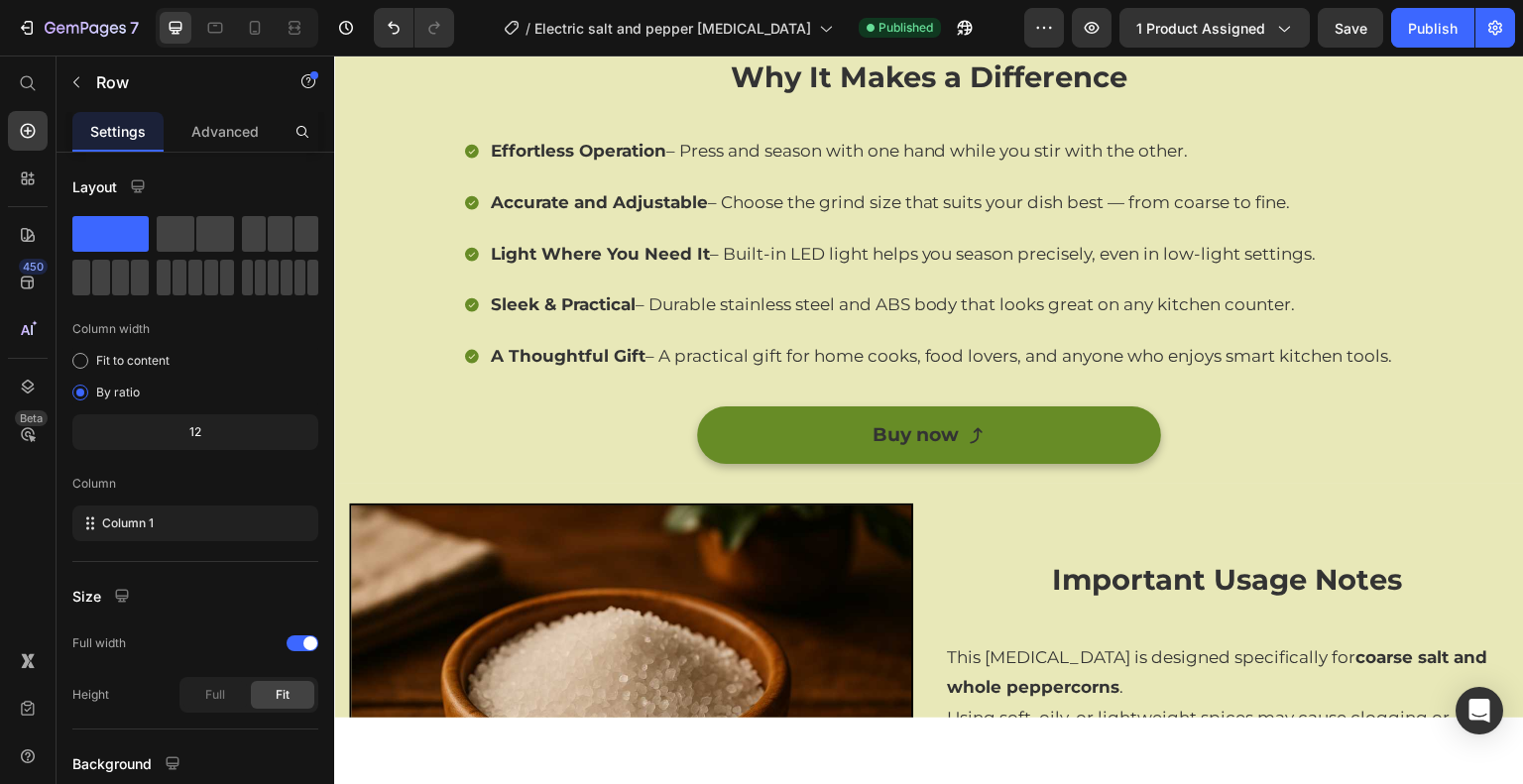 scroll, scrollTop: 1775, scrollLeft: 0, axis: vertical 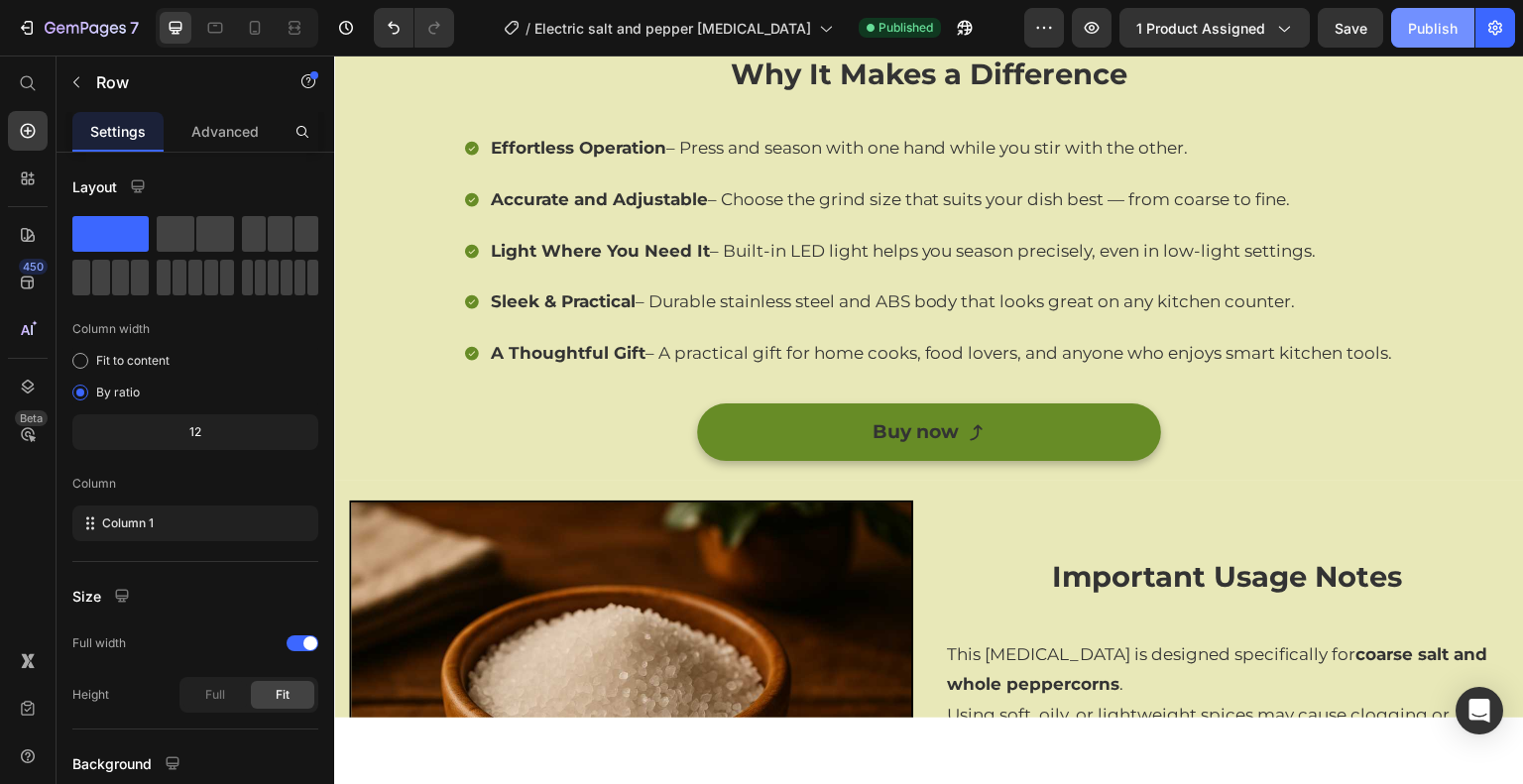 click on "Publish" at bounding box center [1433, 28] 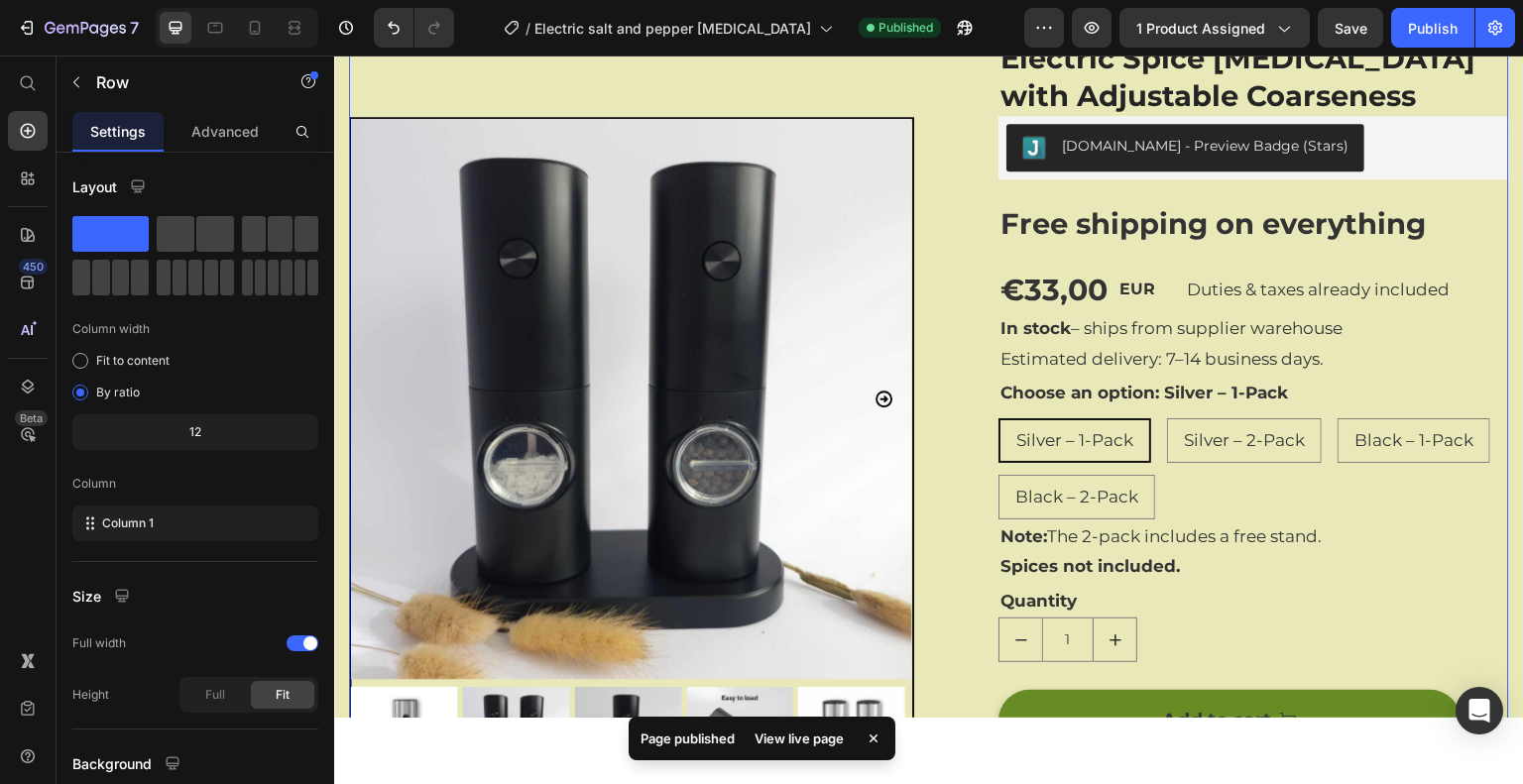 scroll, scrollTop: 129, scrollLeft: 0, axis: vertical 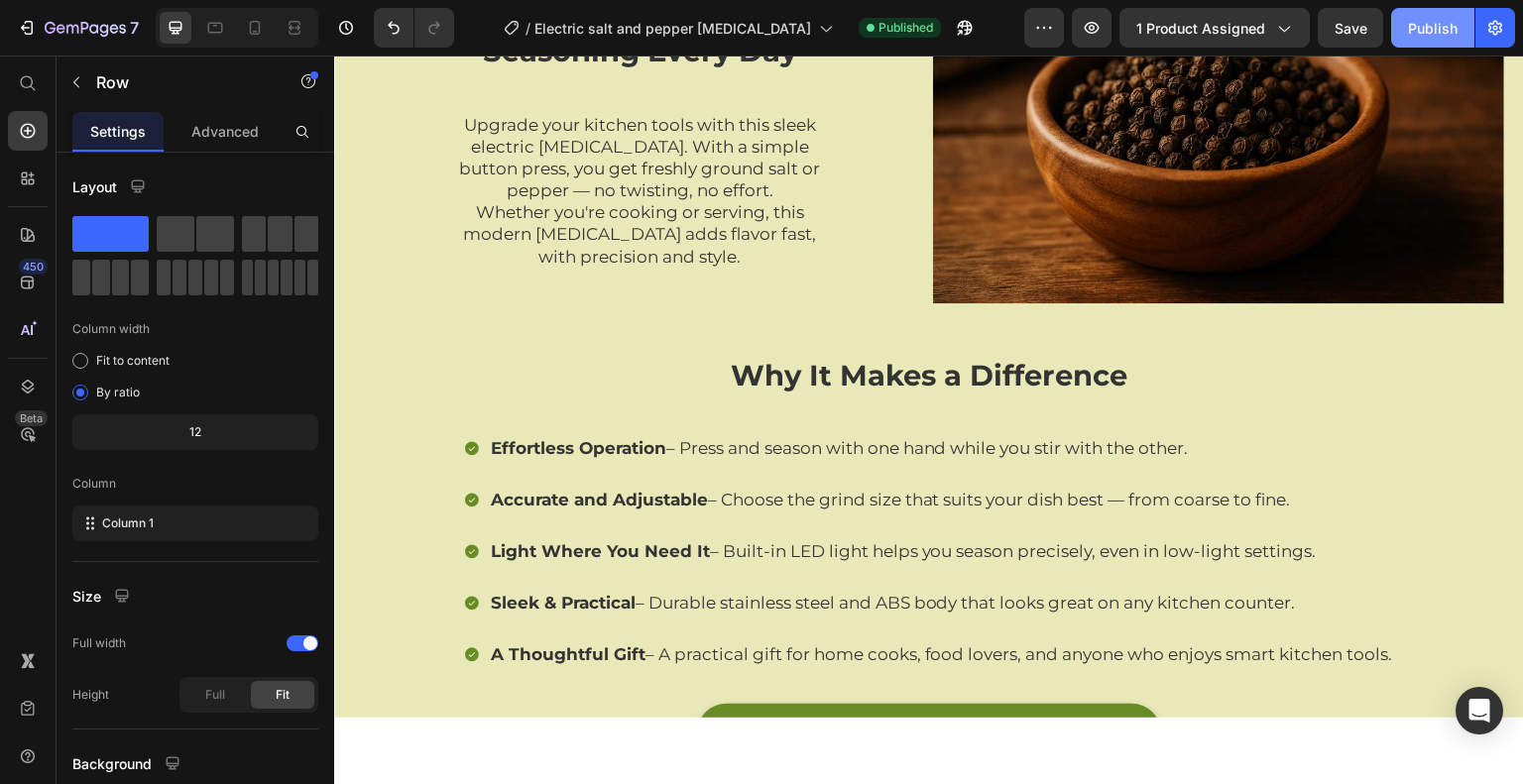 click on "Publish" at bounding box center [1433, 28] 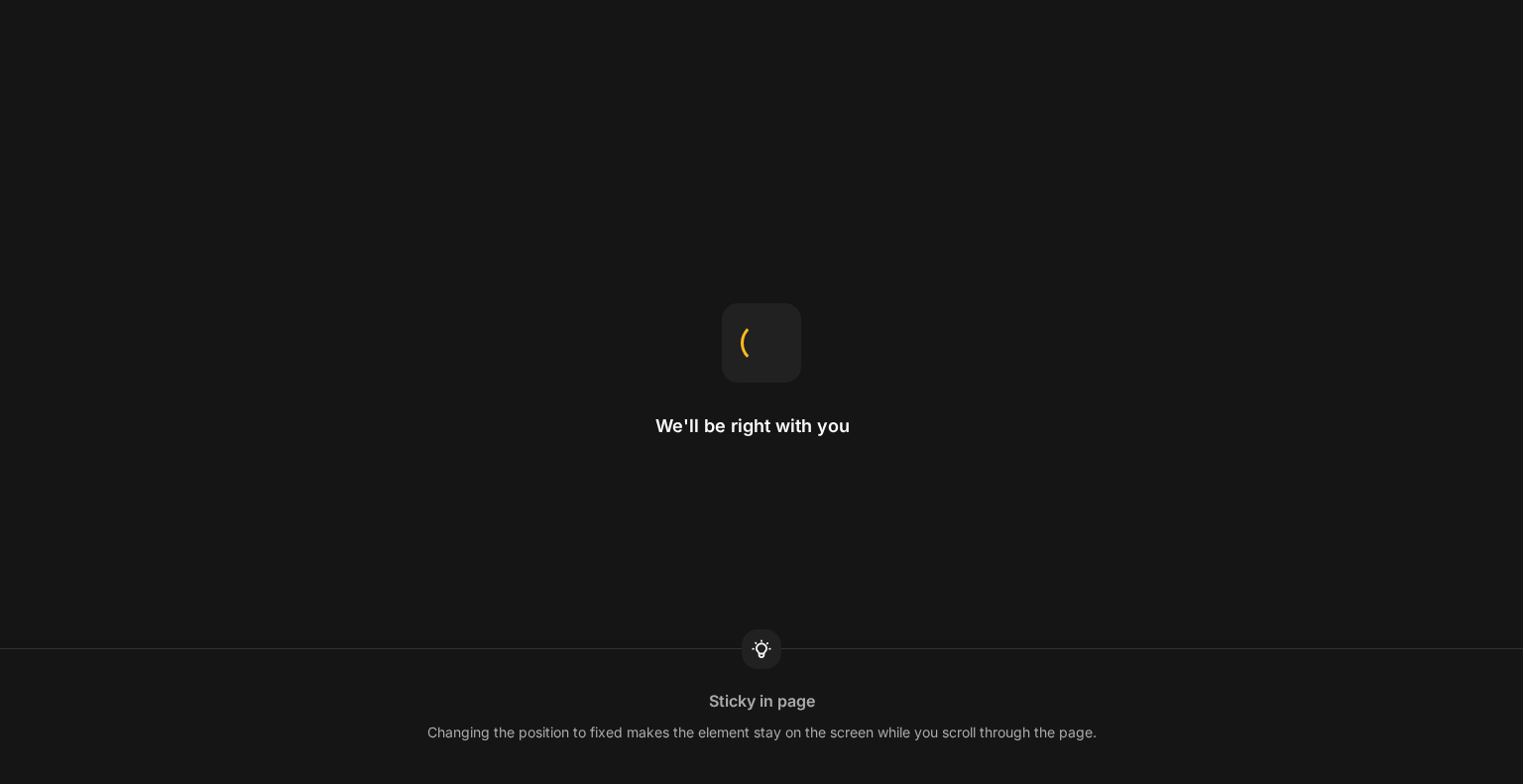 scroll, scrollTop: 0, scrollLeft: 0, axis: both 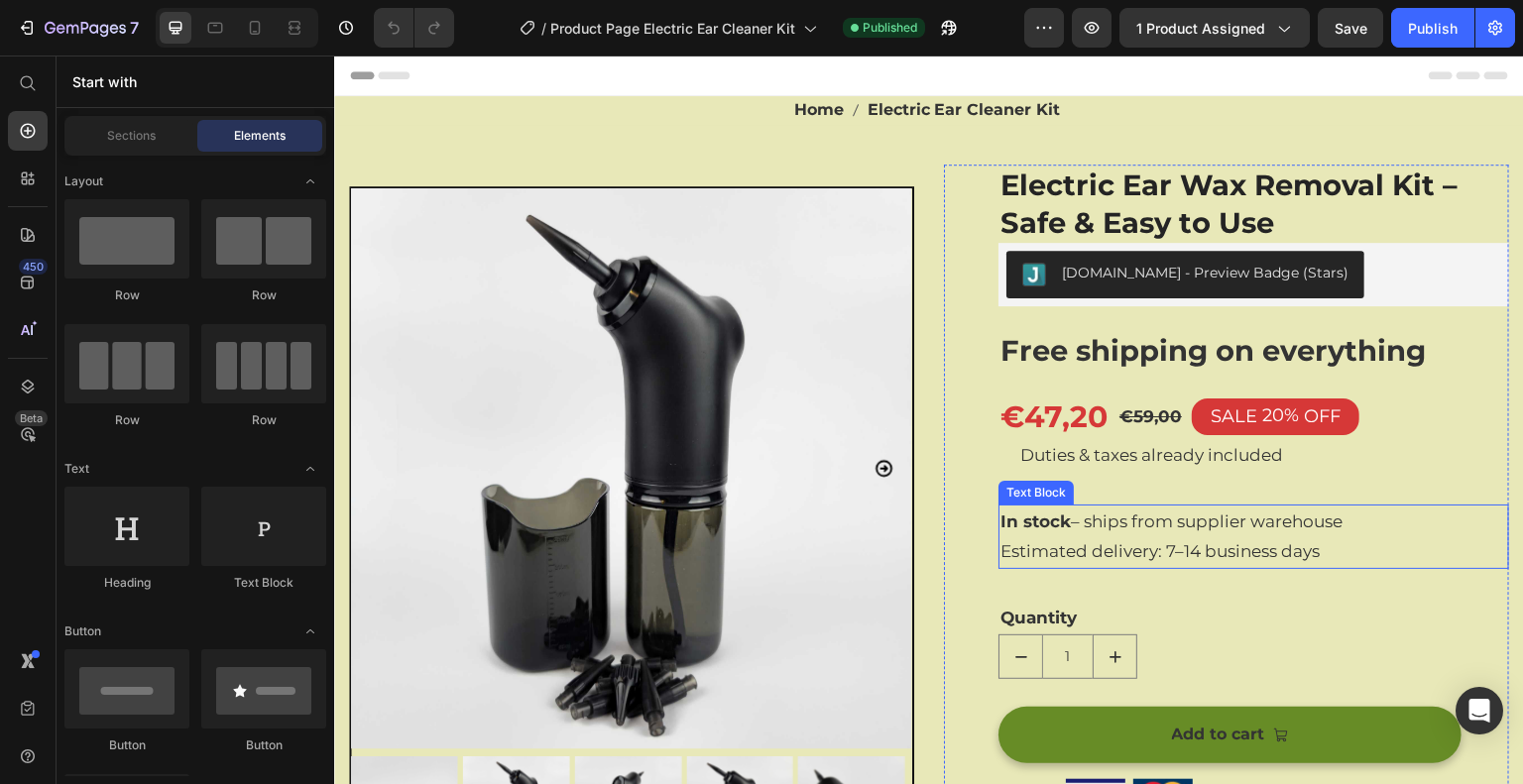 click on "In stock" at bounding box center [1035, 521] 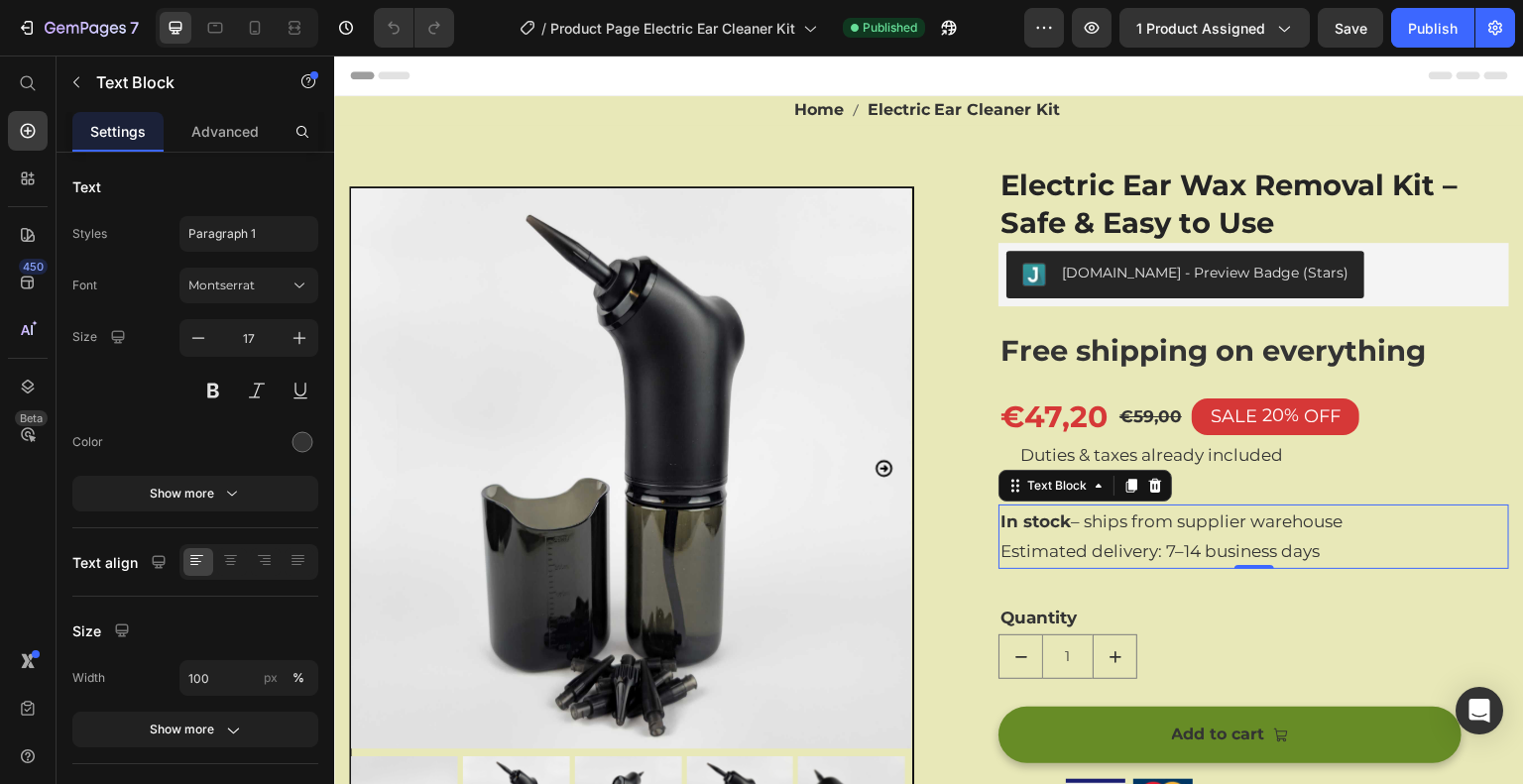 click on "In stock" at bounding box center (1035, 521) 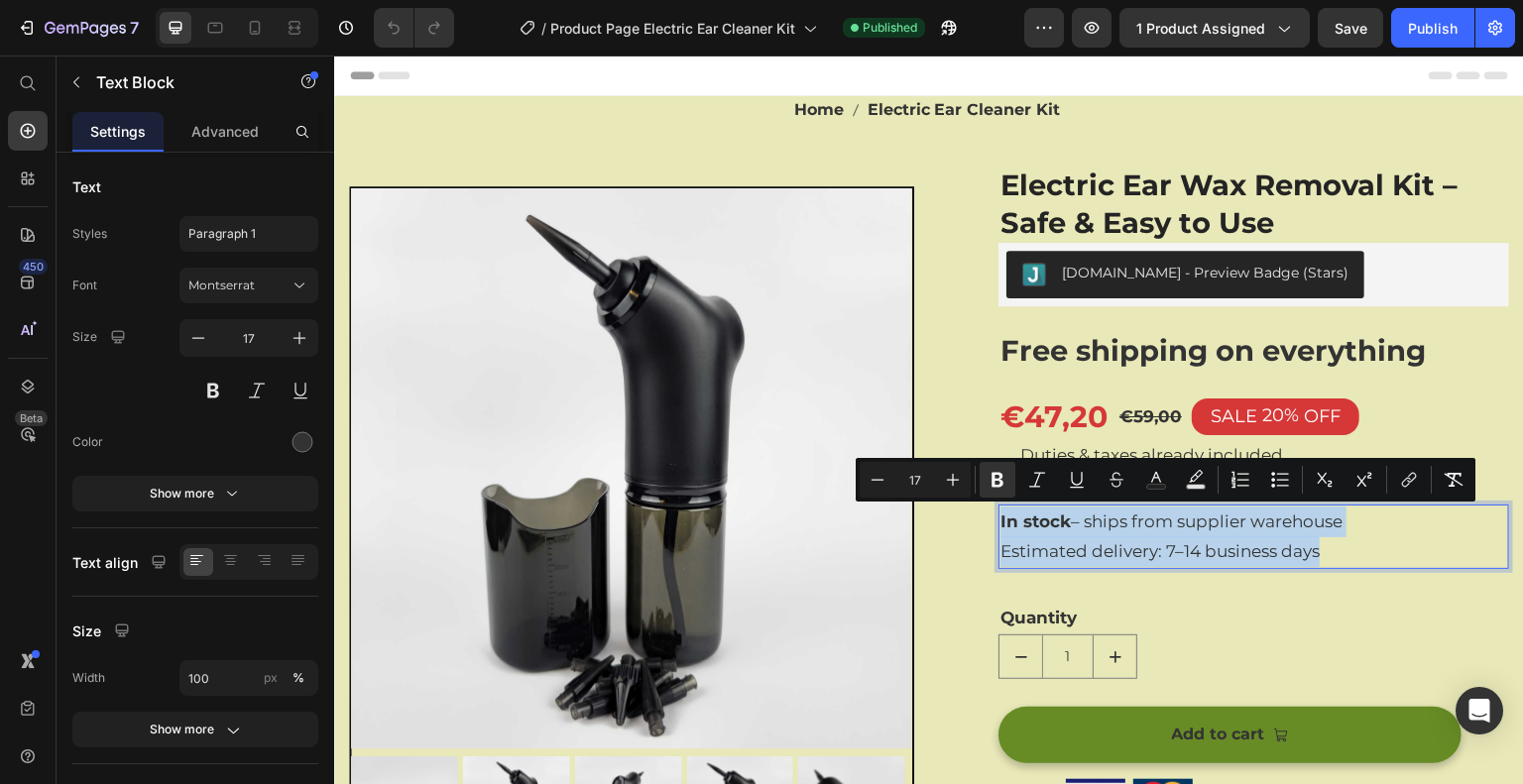 drag, startPoint x: 995, startPoint y: 520, endPoint x: 1327, endPoint y: 548, distance: 333.17863 